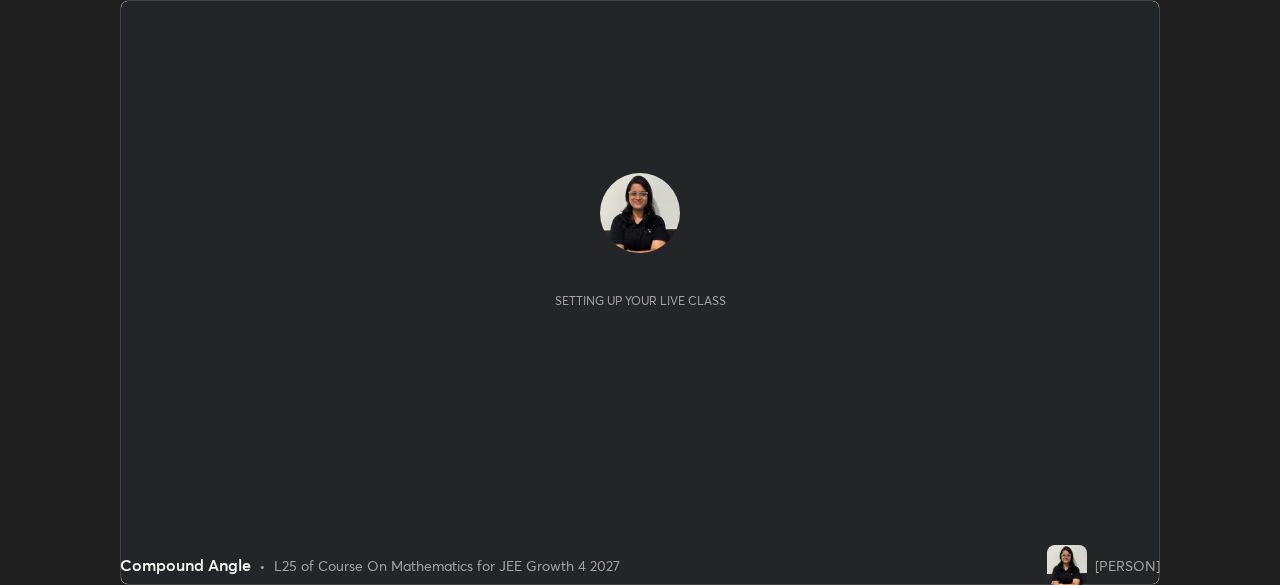scroll, scrollTop: 0, scrollLeft: 0, axis: both 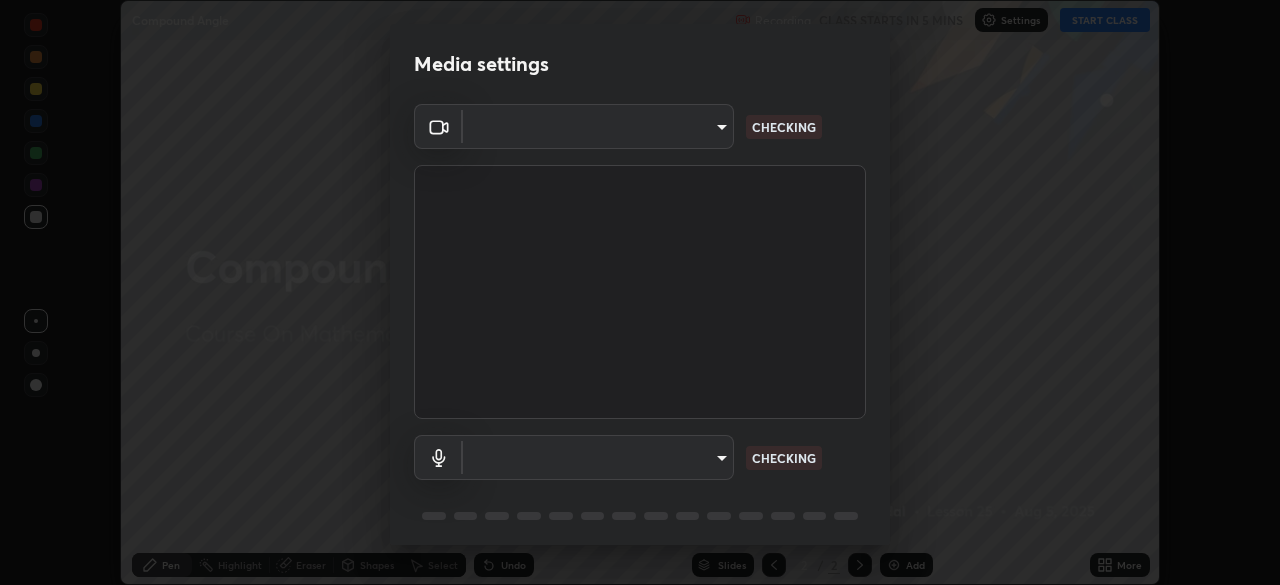 type on "3c1f287fd1873ac4f3146b24511f7a38a42a8d7cba0e87c08ce73e8860c27ac0" 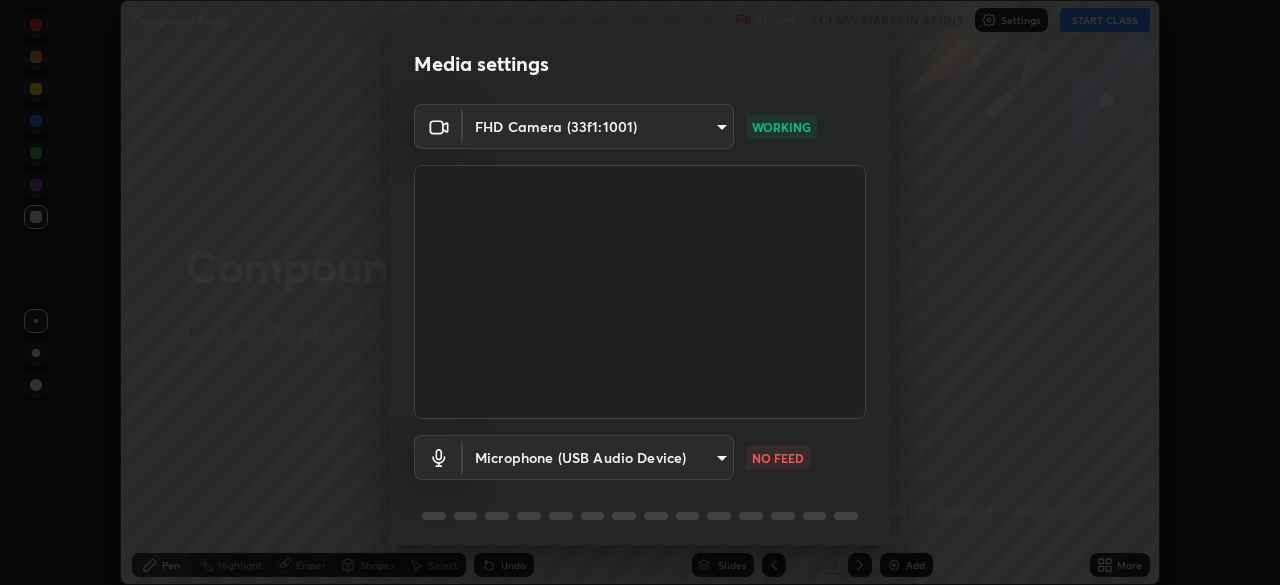 scroll, scrollTop: 71, scrollLeft: 0, axis: vertical 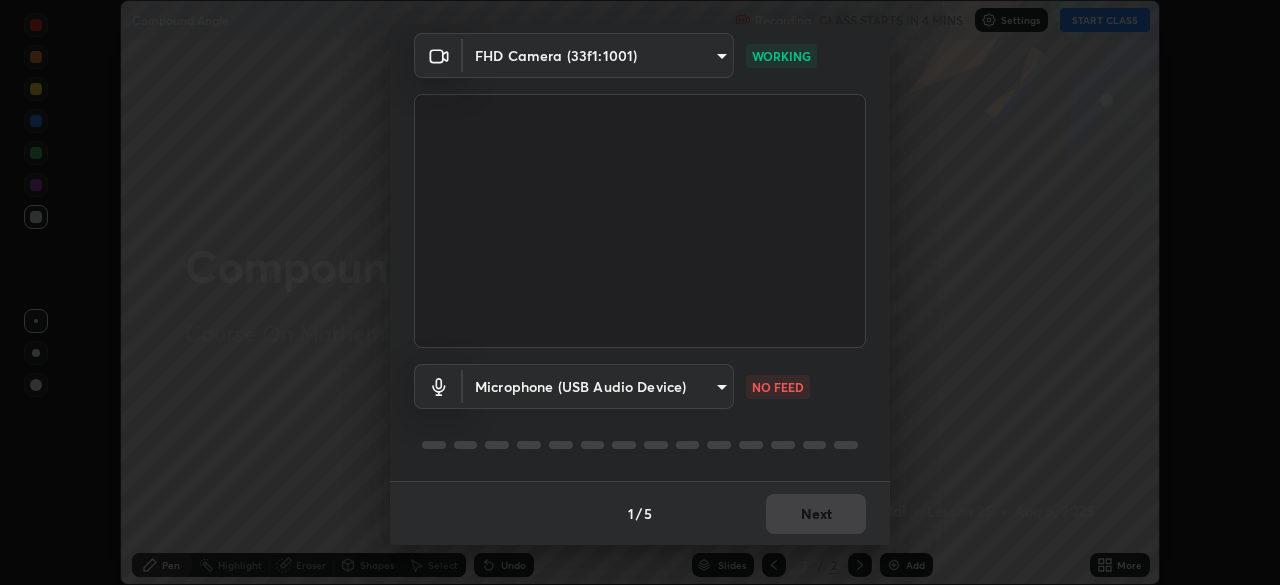 click on "Erase all Compound Angle Recording CLASS STARTS IN 4 MINS Settings START CLASS Setting up your live class Compound Angle • L25 of Course On Mathematics for JEE Growth 4 2027 [PERSON] Pen Highlight Eraser Shapes Select Undo Slides 2 / 2 Add More No doubts shared Encourage your learners to ask a doubt for better clarity Report an issue Reason for reporting Buffering Chat not working Audio - Video sync issue Educator video quality low ​ Attach an image Report Media settings FHD Camera (33f1:1001) 3c1f287fd1873ac4f3146b24511f7a38a42a8d7cba0e87c08ce73e8860c27ac0 WORKING Microphone (USB Audio Device) 2eca78c114b1af703bd10b63a1140ee49c0b9d008a22a04e3586c9a90e5d3709 NO FEED 1 / 5 Next" at bounding box center (640, 292) 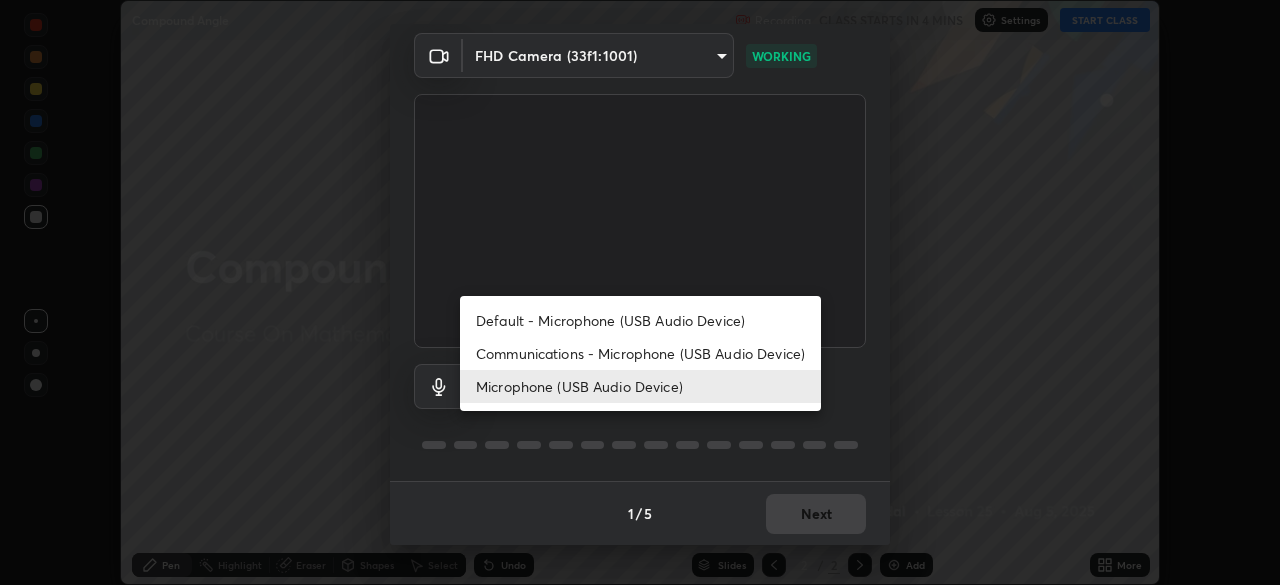 click on "Communications - Microphone (USB Audio Device)" at bounding box center (640, 353) 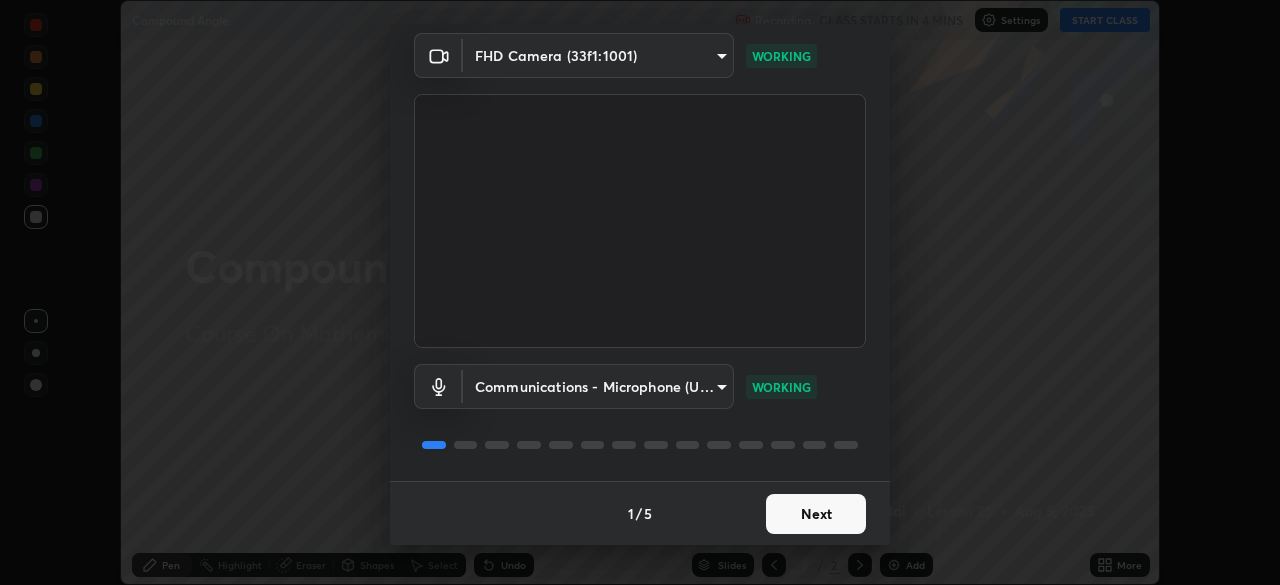 click on "Next" at bounding box center [816, 514] 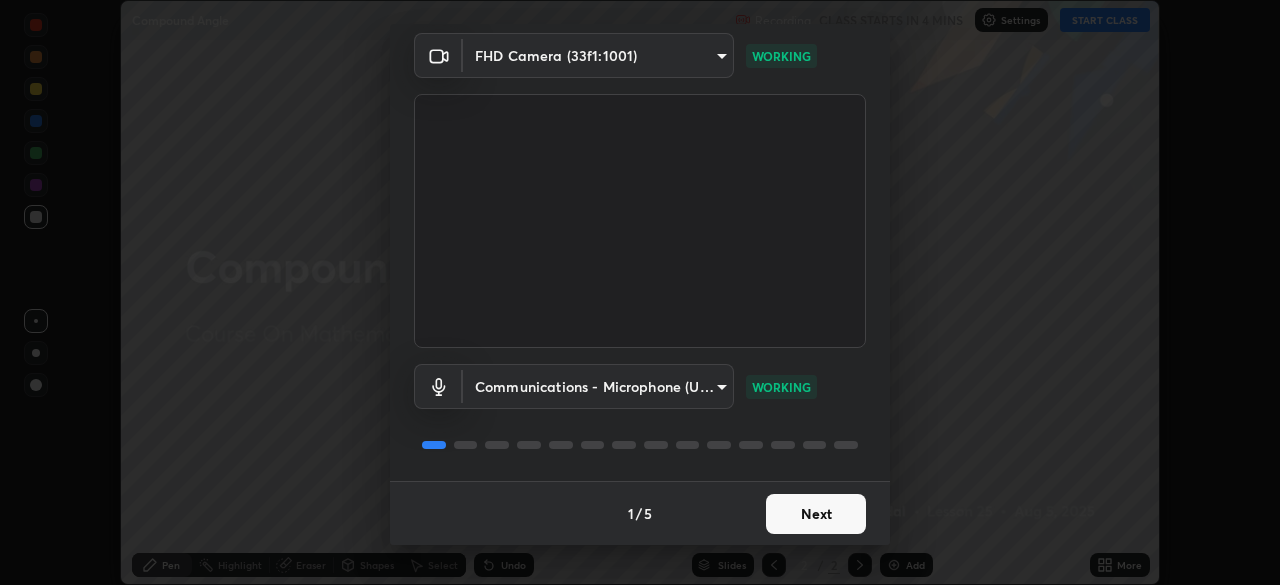 scroll, scrollTop: 0, scrollLeft: 0, axis: both 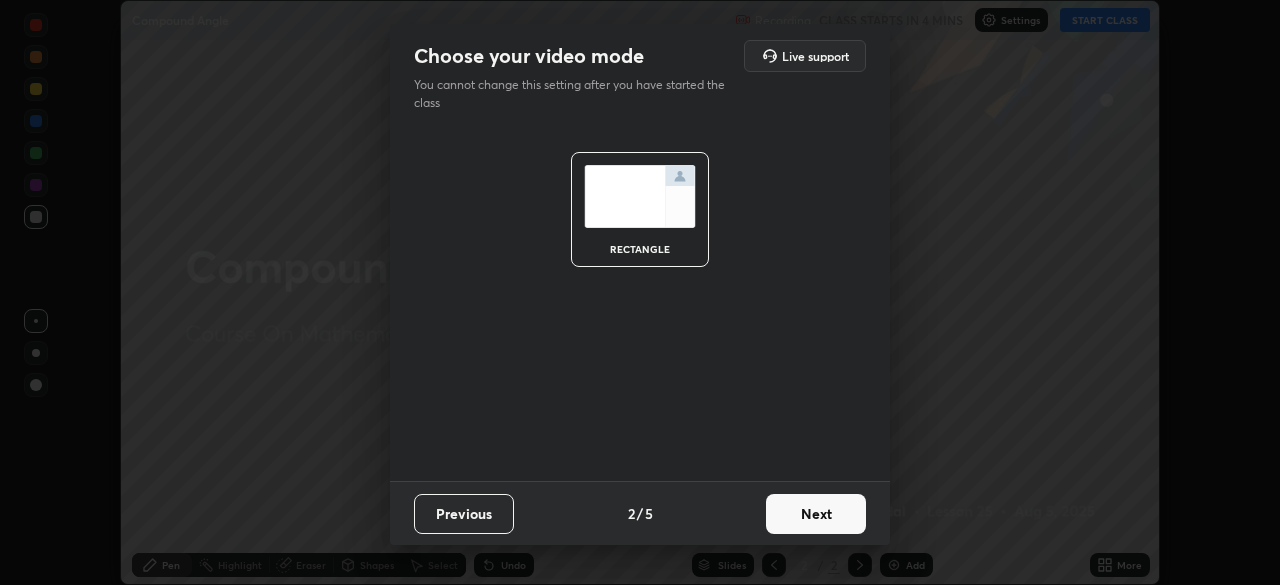 click on "Next" at bounding box center (816, 514) 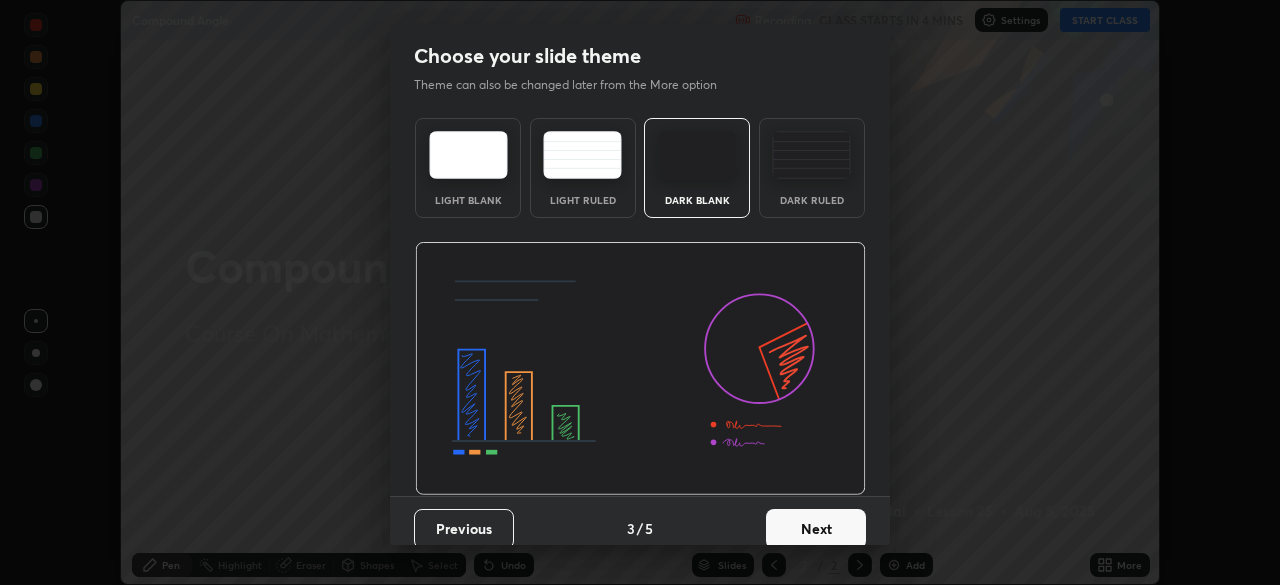 click on "Next" at bounding box center [816, 529] 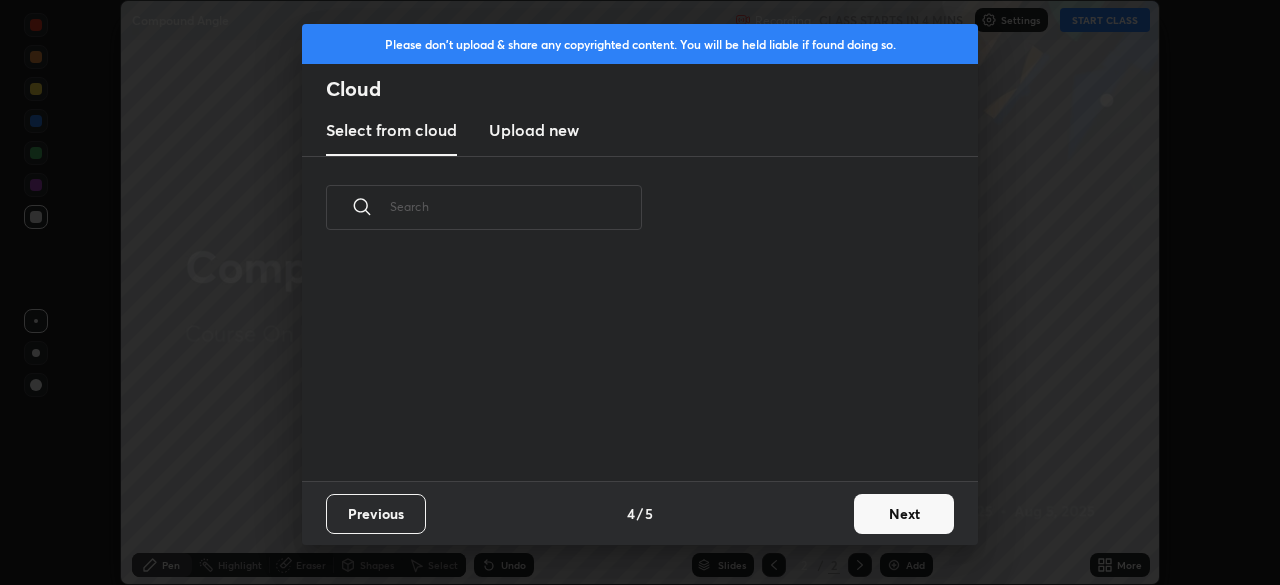 click on "Next" at bounding box center (904, 514) 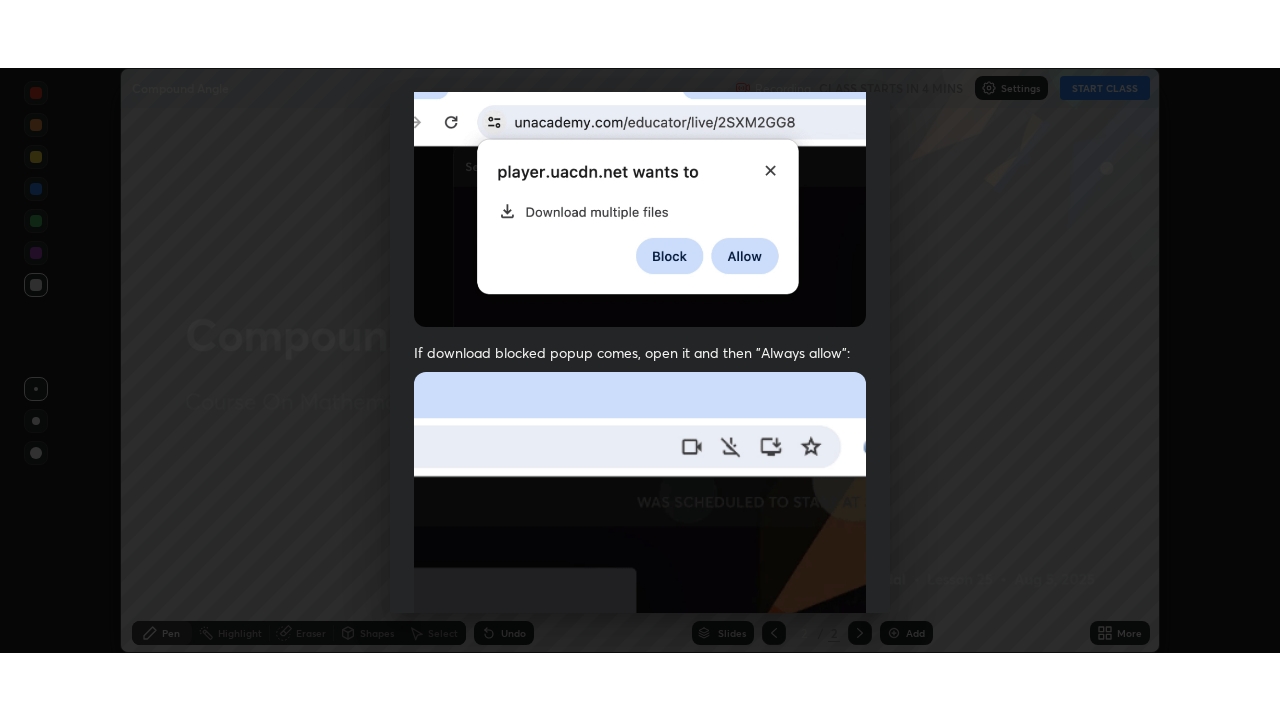 scroll, scrollTop: 479, scrollLeft: 0, axis: vertical 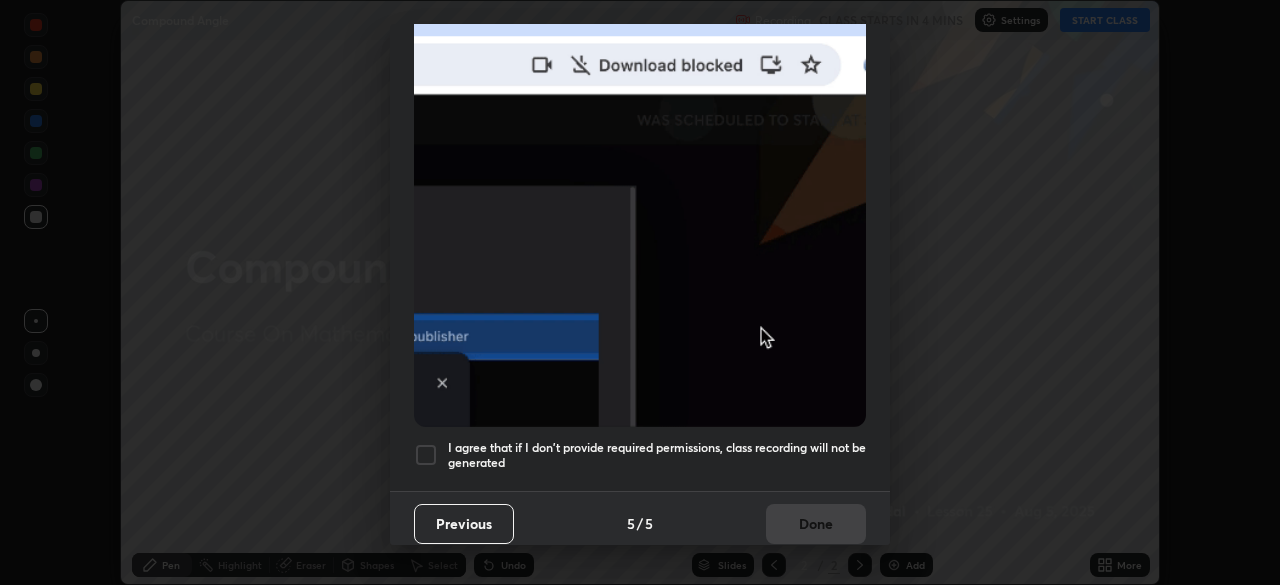click on "I agree that if I don't provide required permissions, class recording will not be generated" at bounding box center (657, 455) 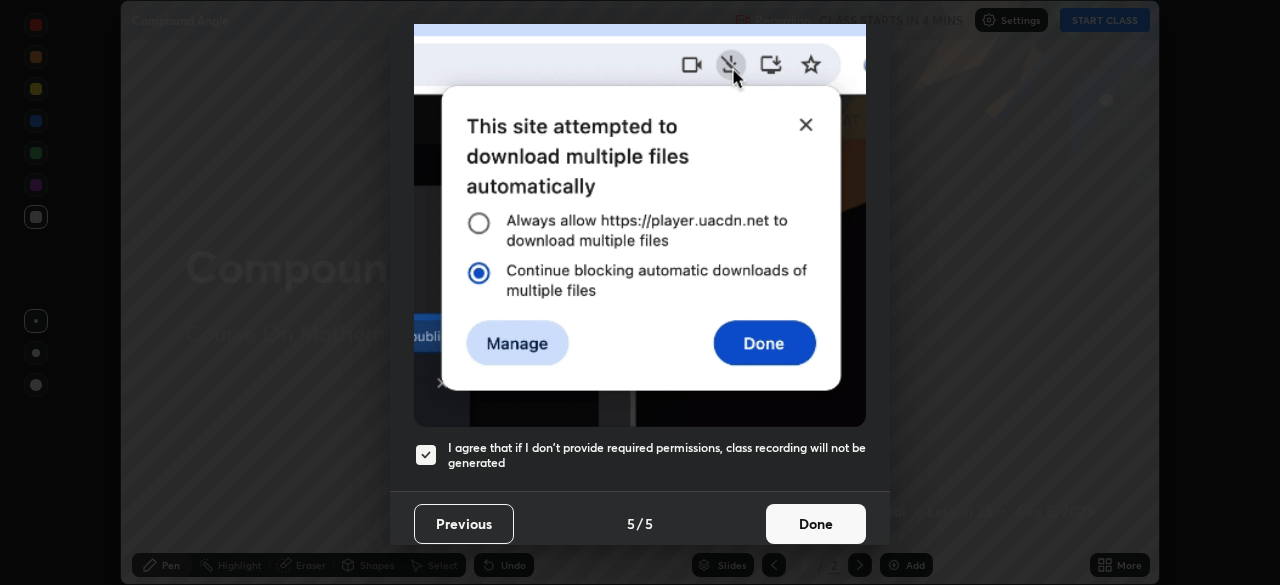 click on "Done" at bounding box center [816, 524] 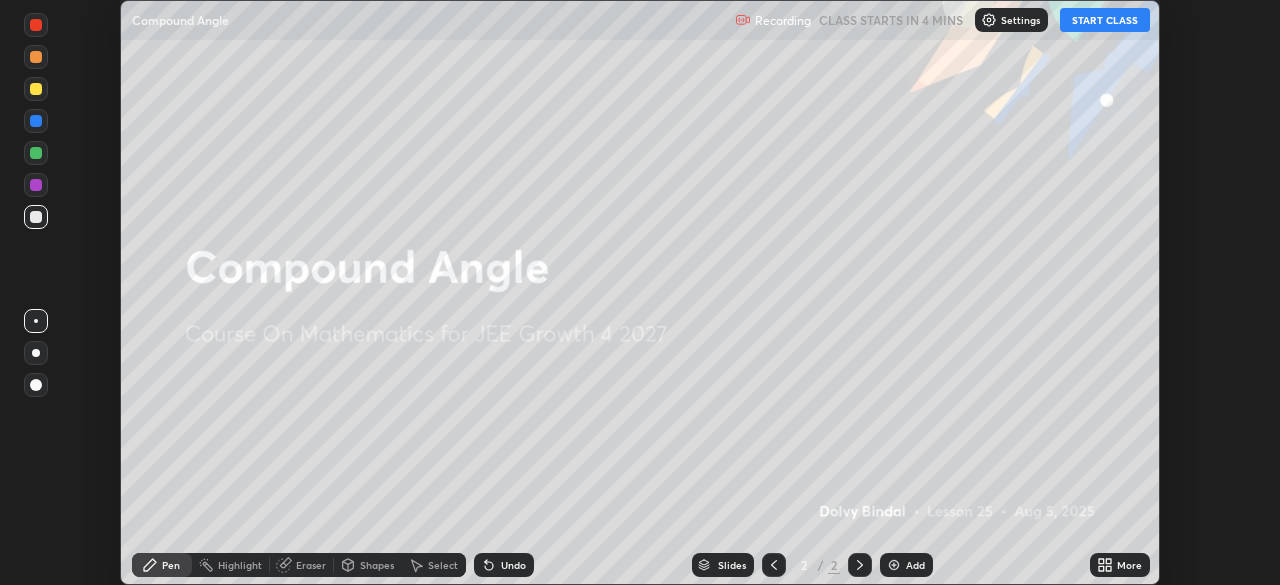 click on "More" at bounding box center (1120, 565) 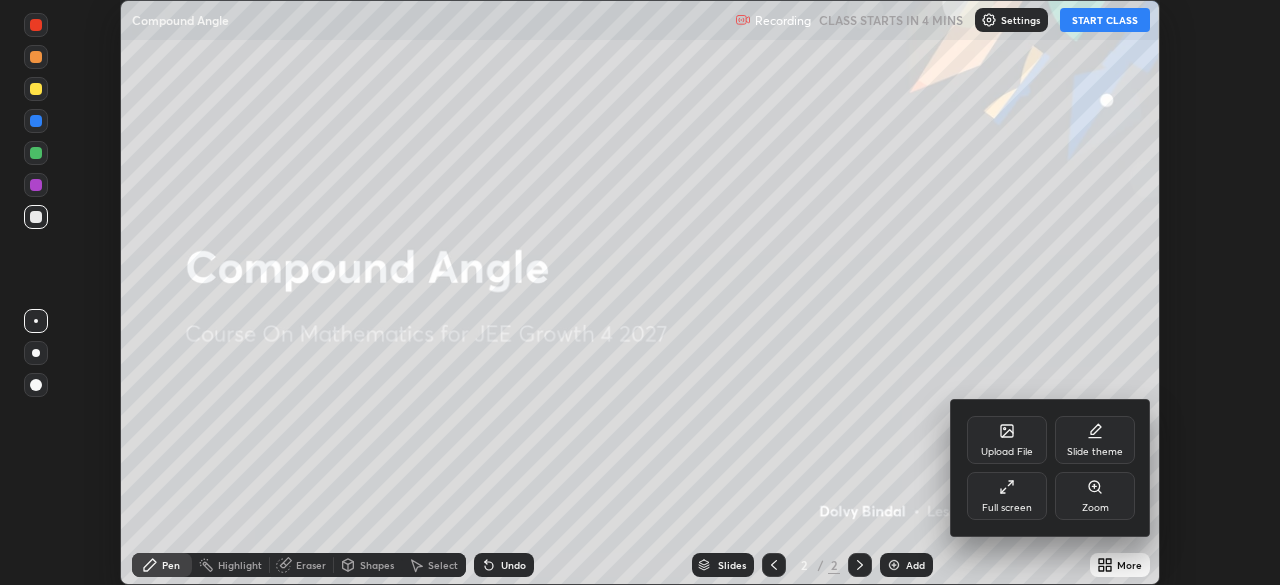 click 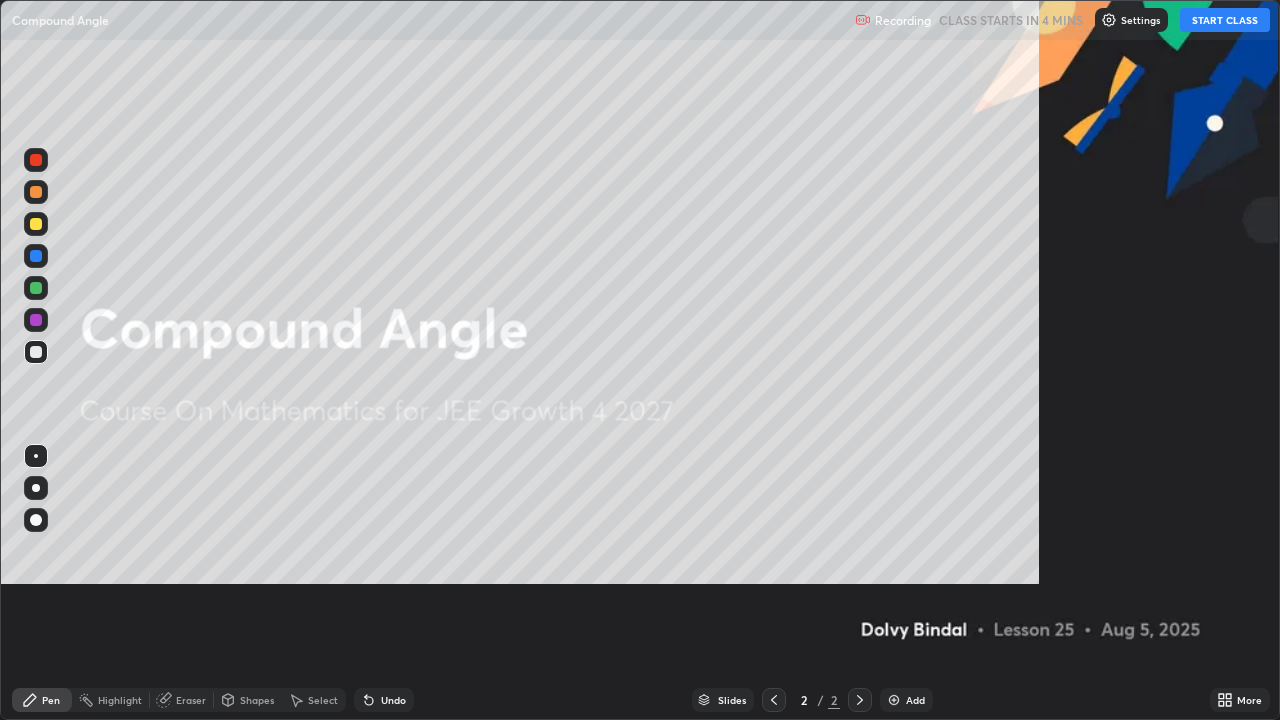 scroll, scrollTop: 99280, scrollLeft: 98720, axis: both 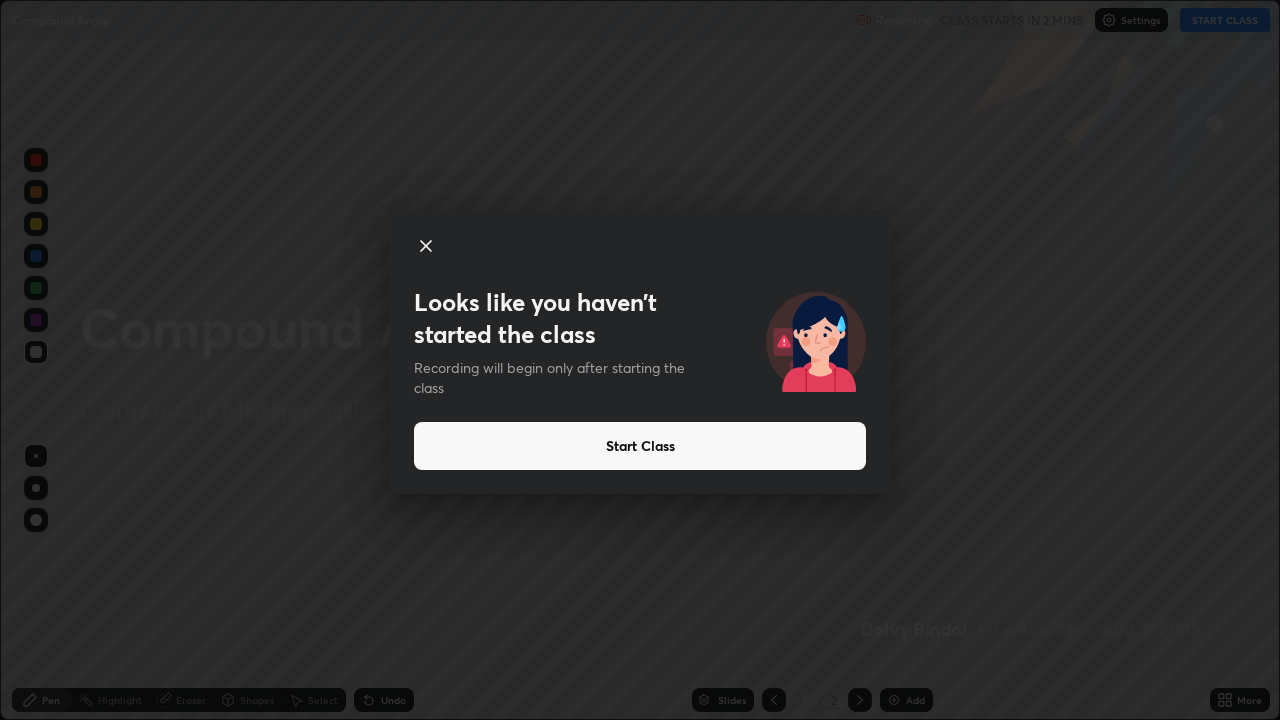 click on "Start Class" at bounding box center (640, 446) 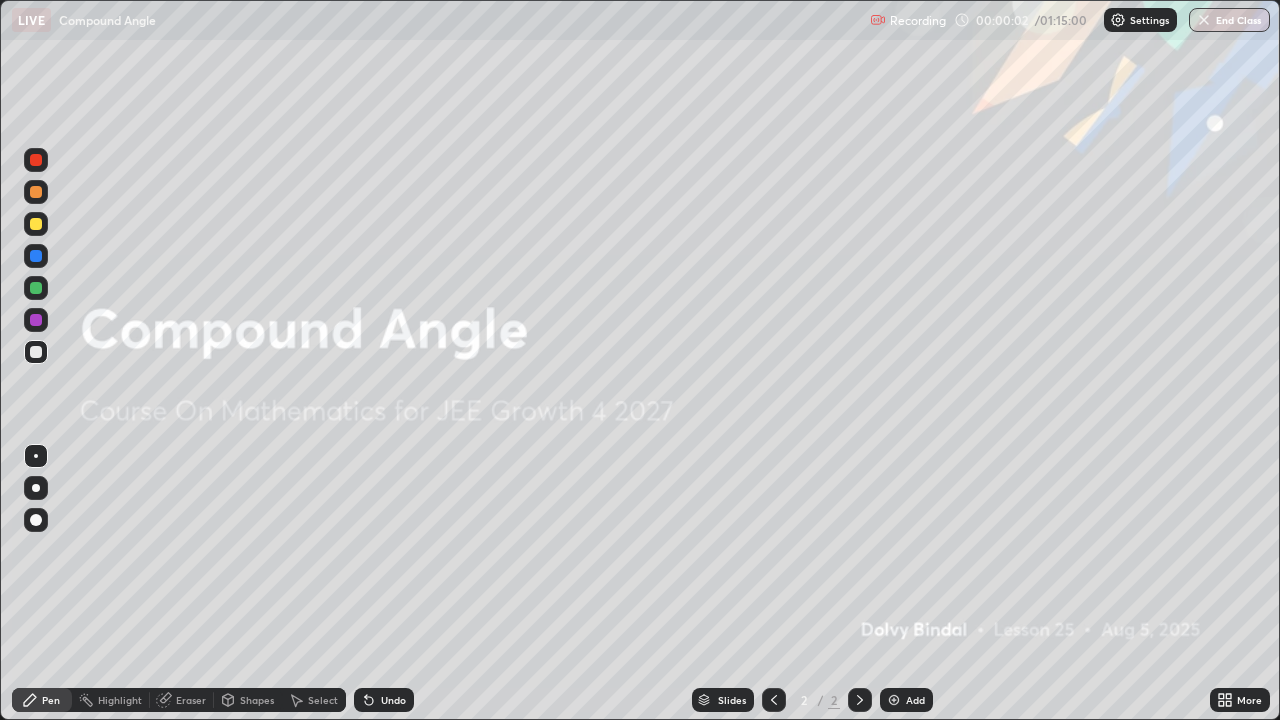 click at bounding box center [860, 700] 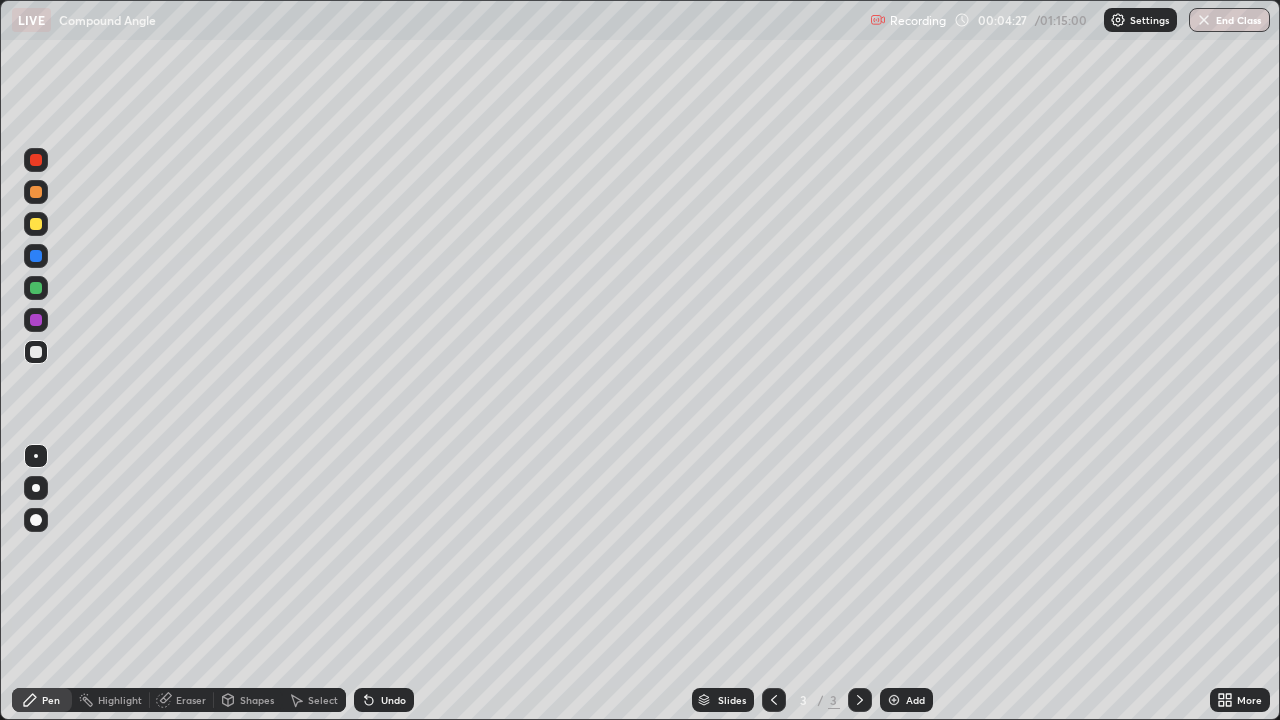 click at bounding box center [36, 192] 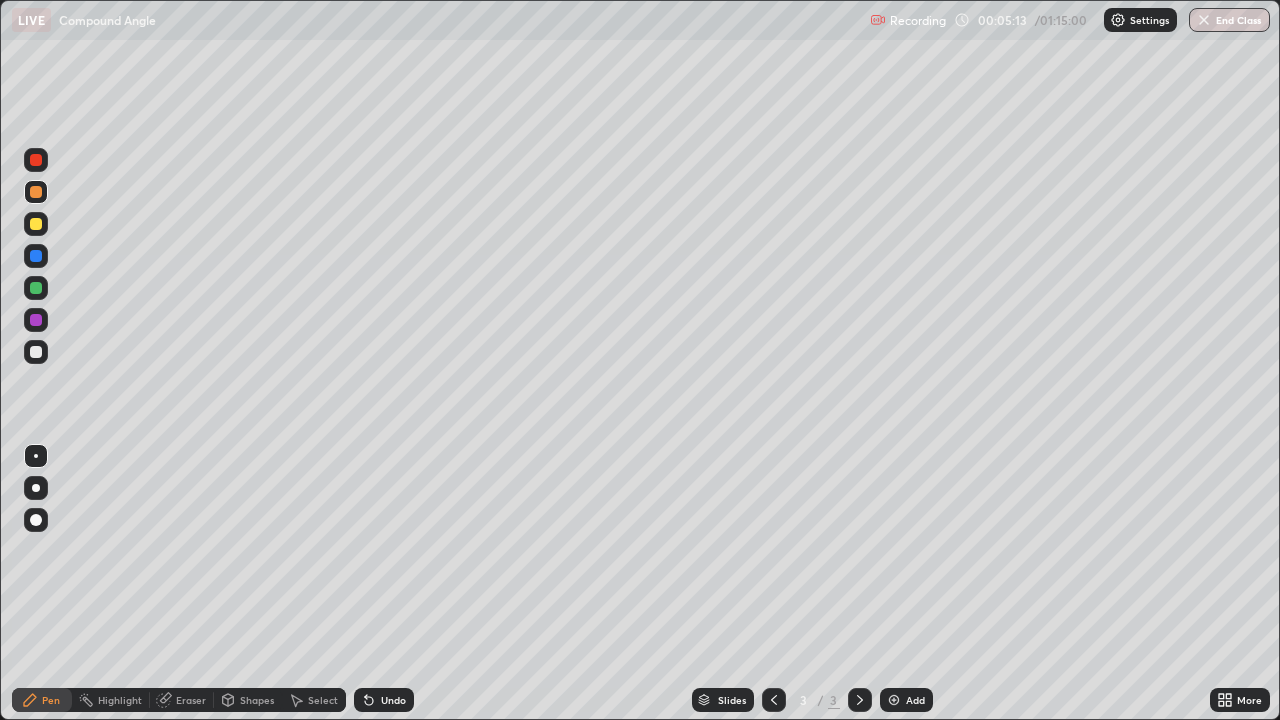 click on "Eraser" at bounding box center (191, 700) 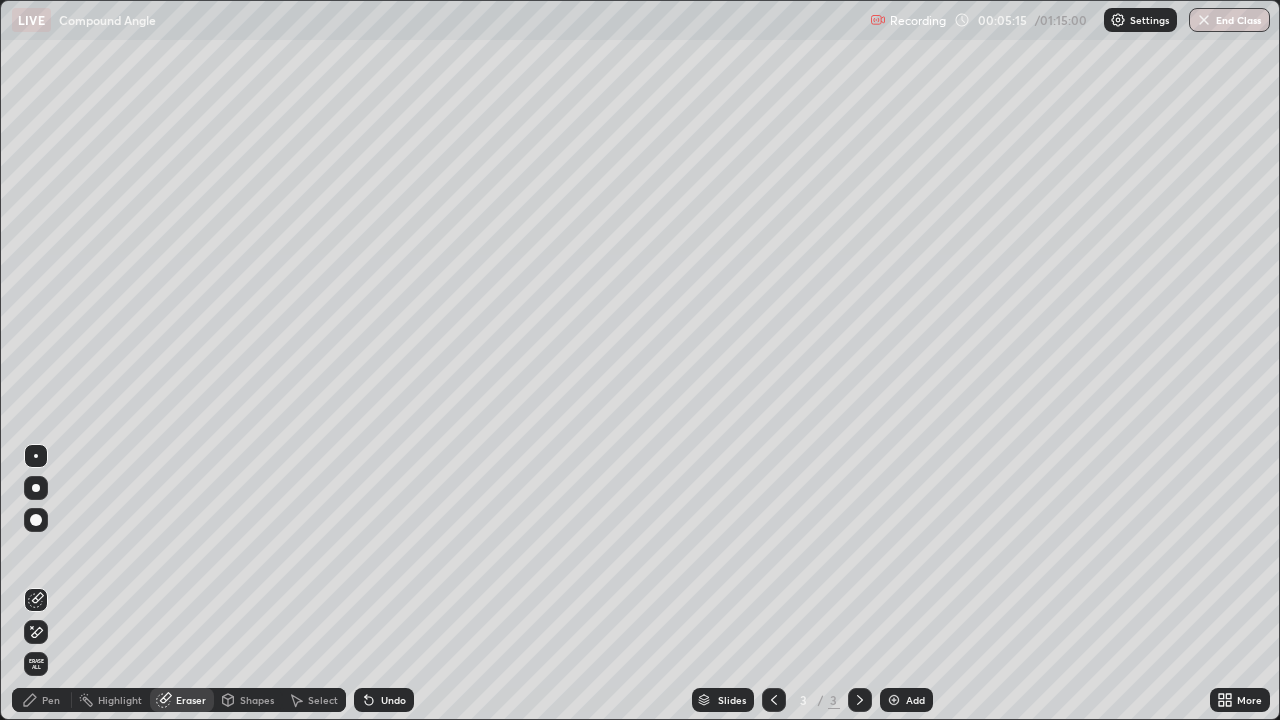 click 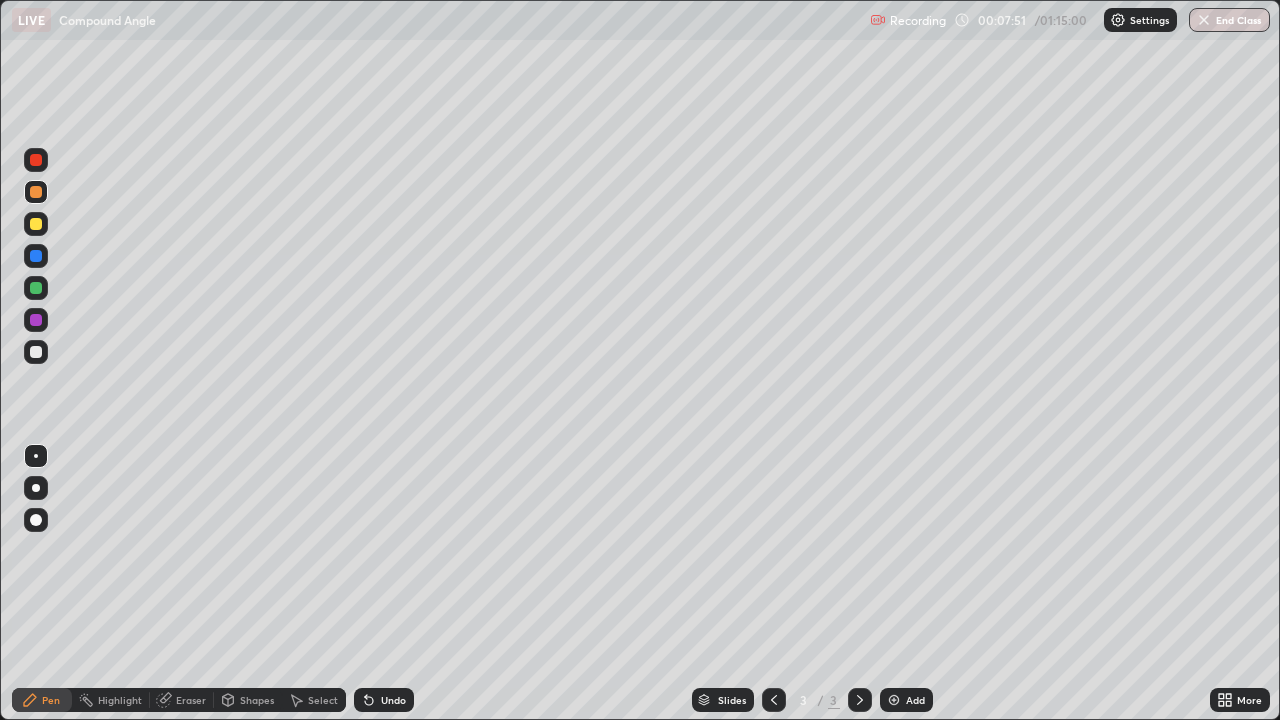 click at bounding box center [36, 224] 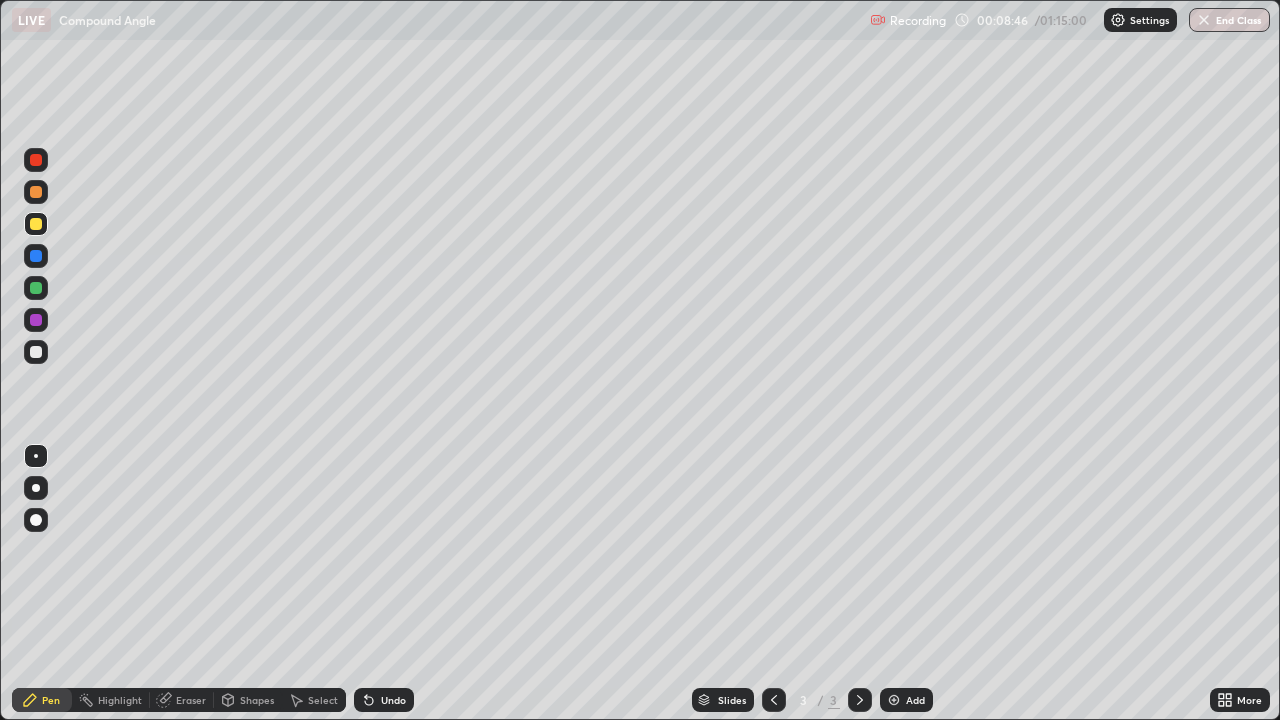 click at bounding box center (36, 256) 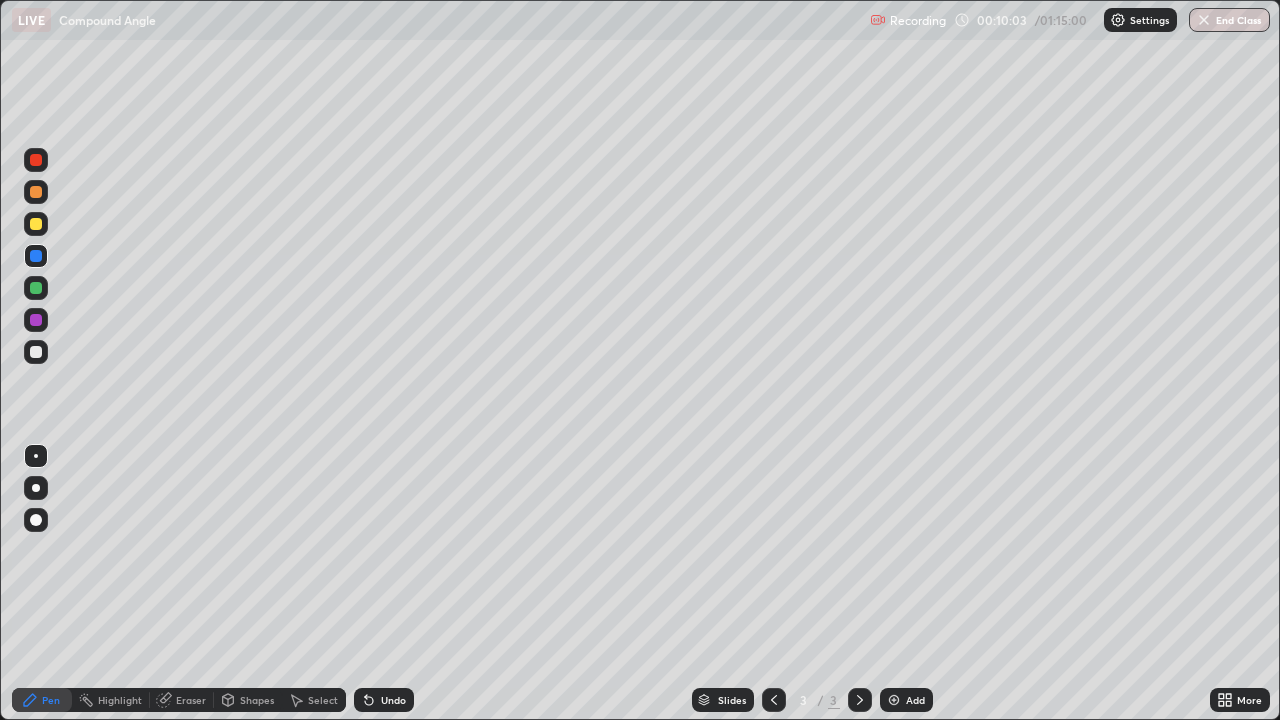 click at bounding box center [36, 192] 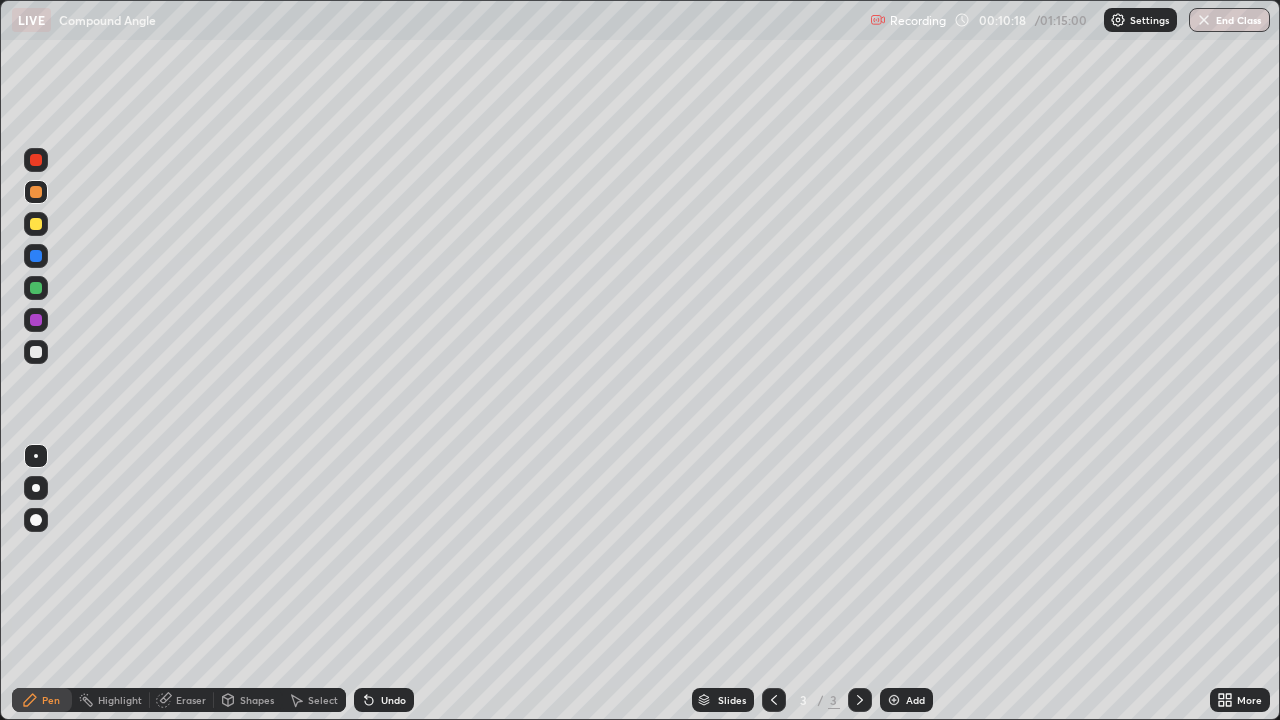 click at bounding box center [894, 700] 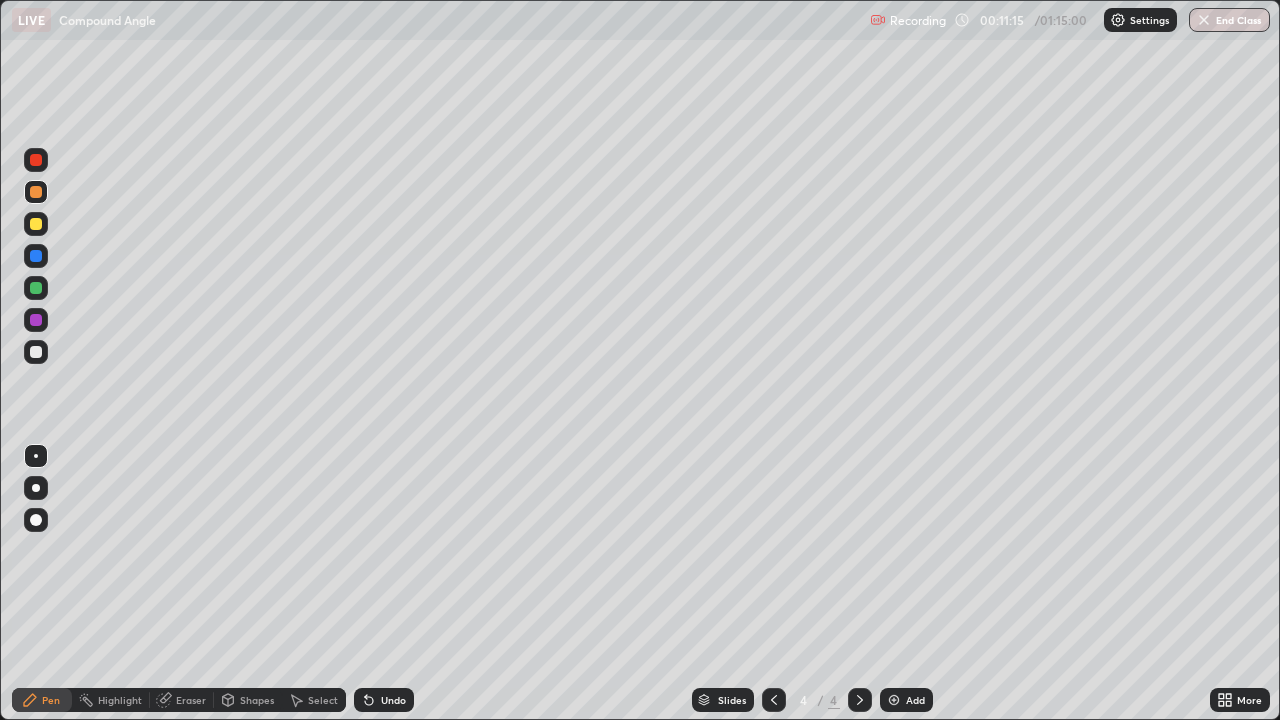 click at bounding box center (36, 224) 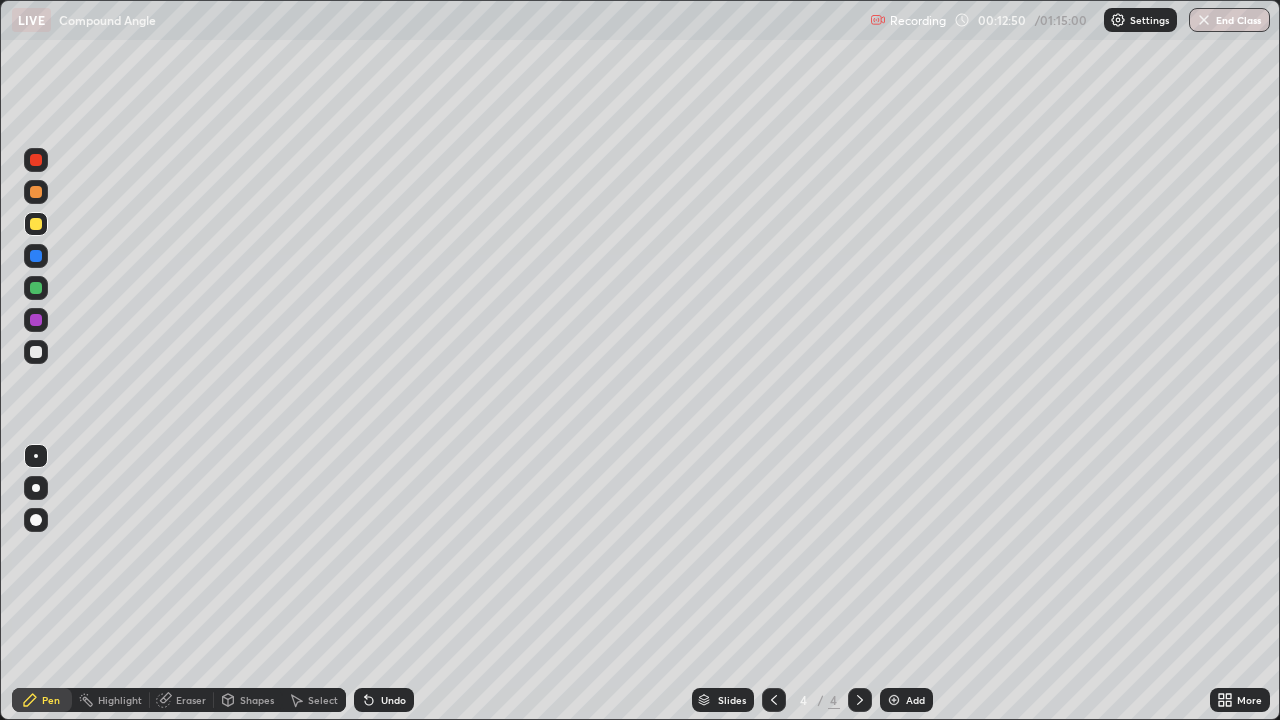 click at bounding box center (36, 192) 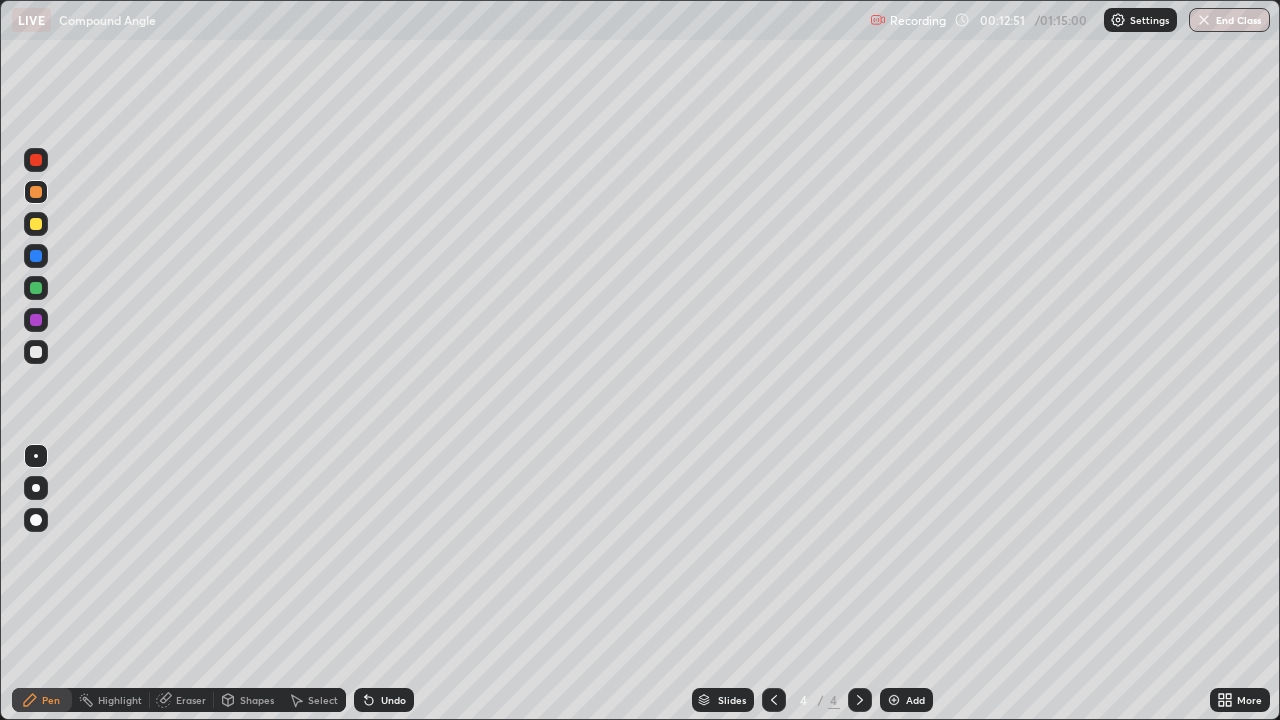 click at bounding box center [36, 288] 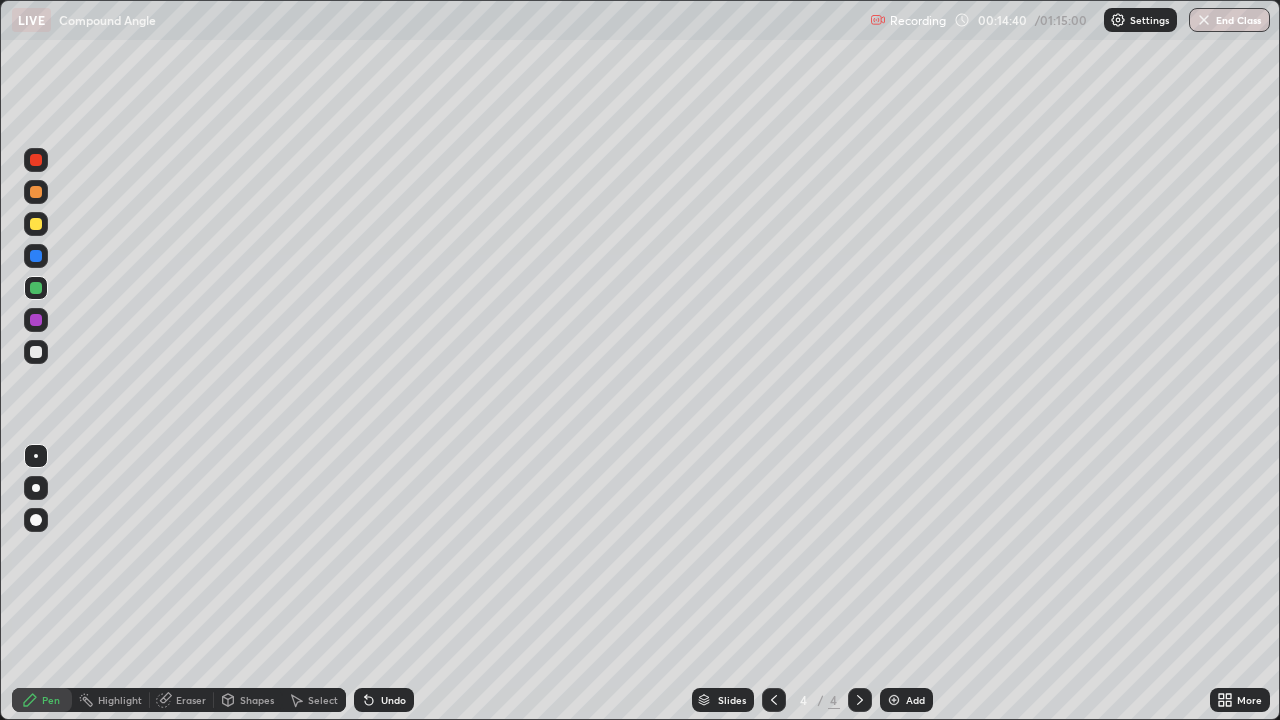 click at bounding box center [36, 192] 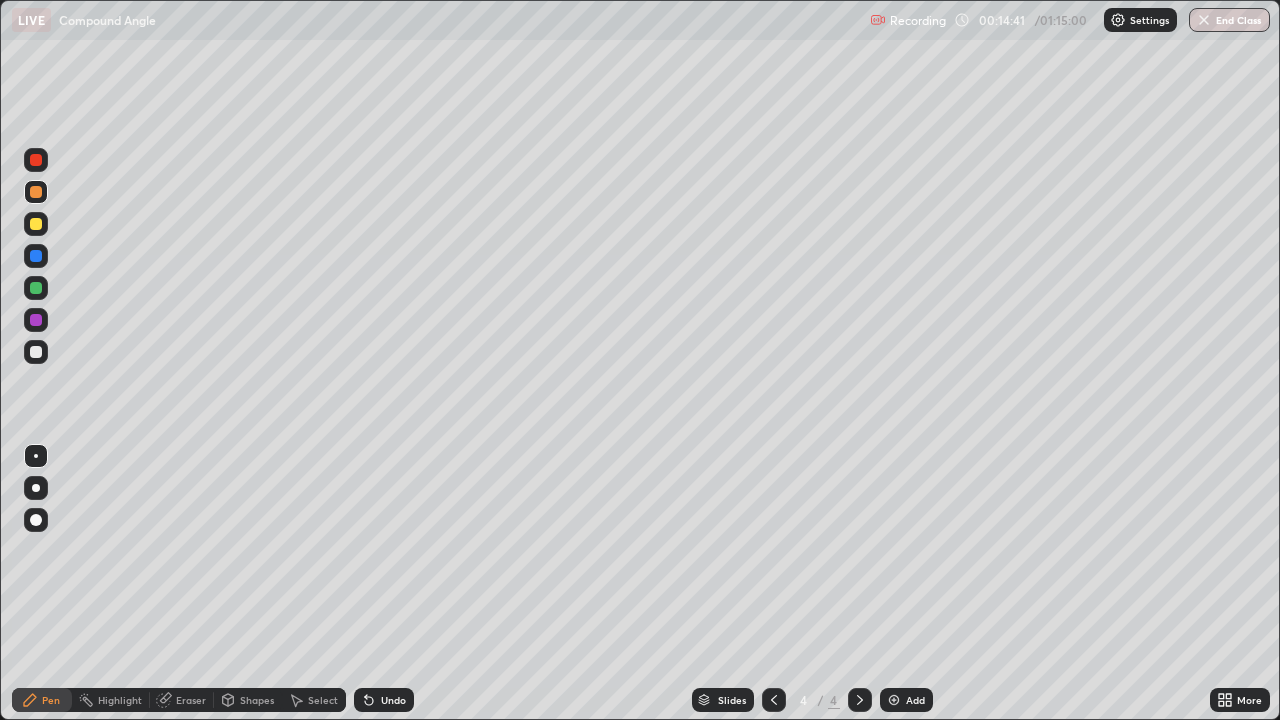 click on "Add" at bounding box center [906, 700] 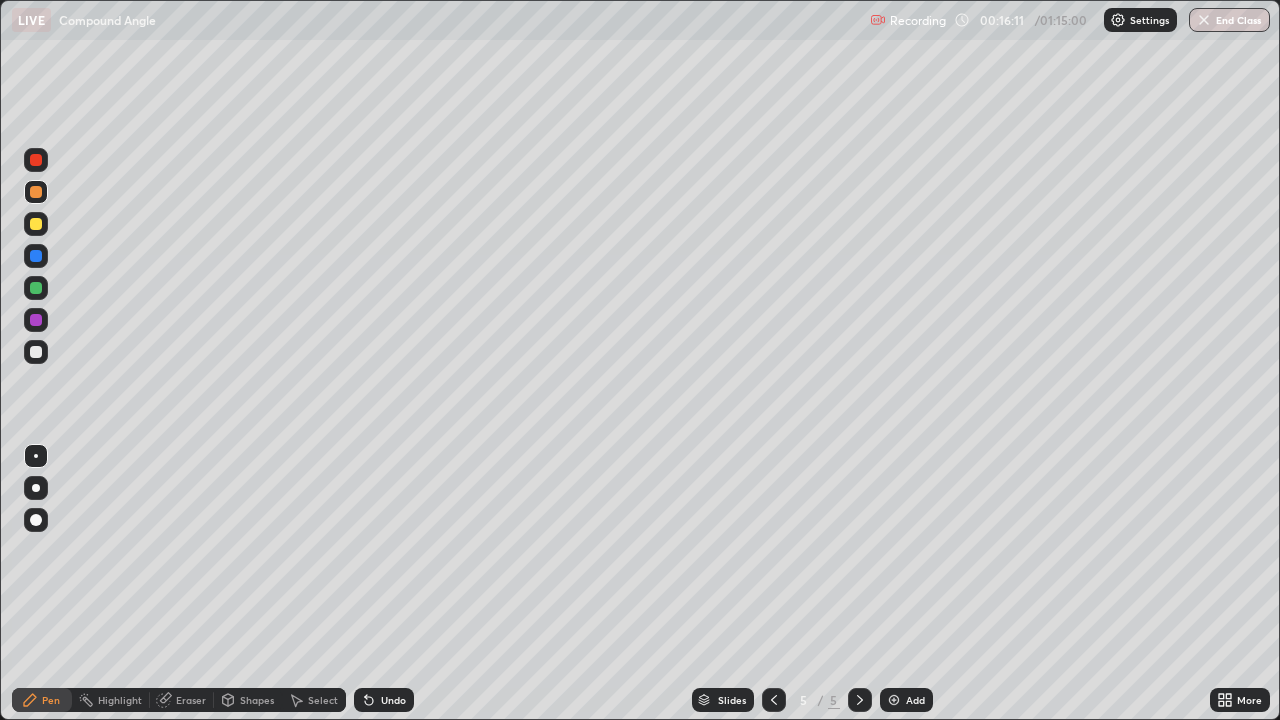 click at bounding box center [36, 352] 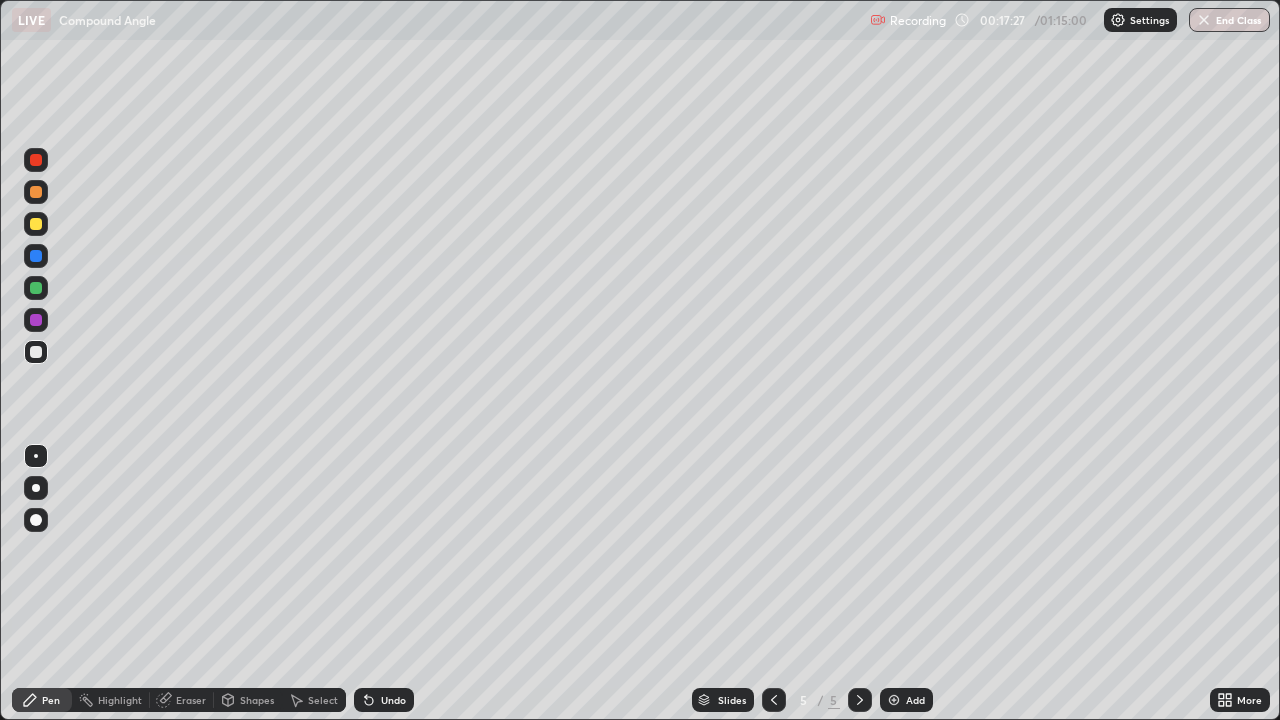 click on "Undo" at bounding box center [393, 700] 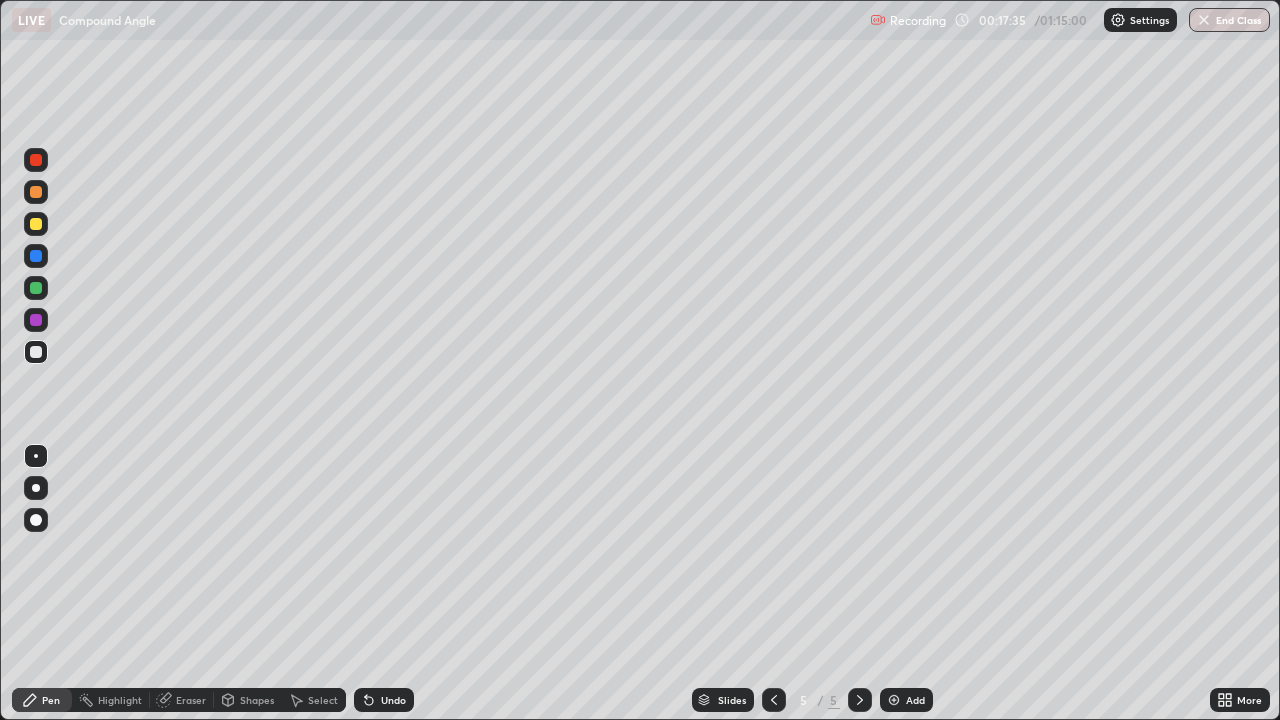 click at bounding box center [36, 224] 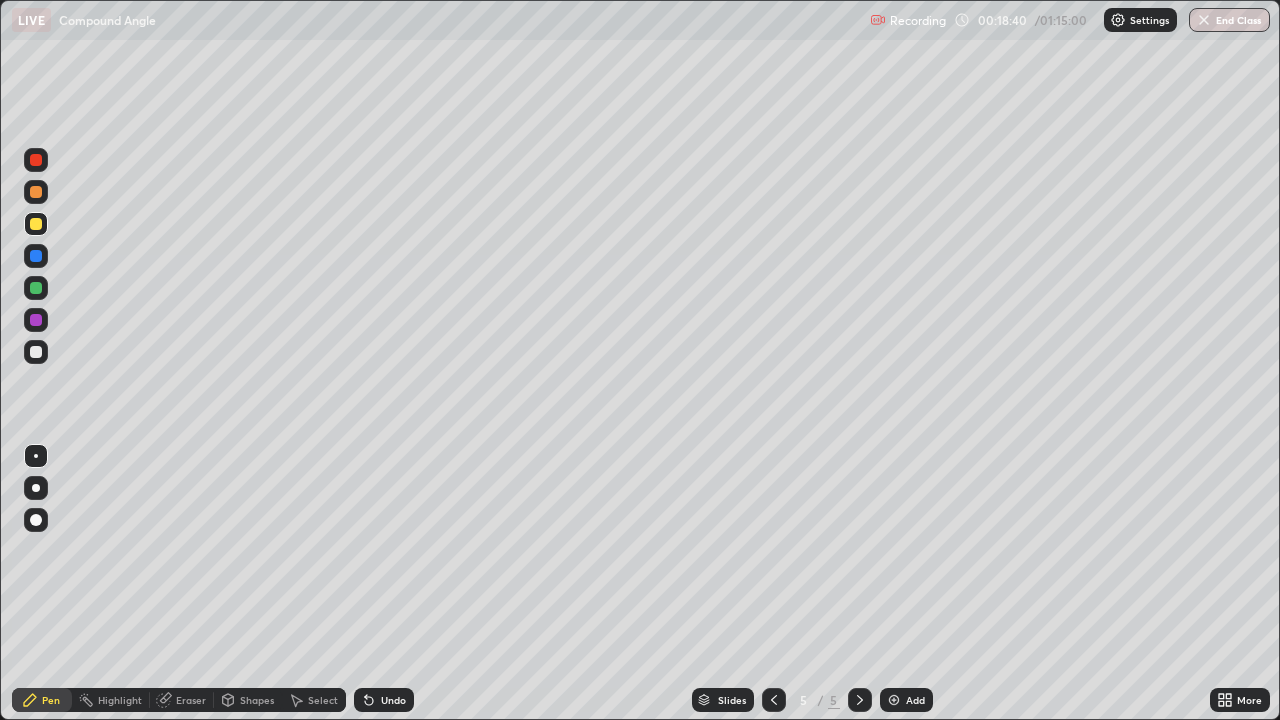 click on "Add" at bounding box center [906, 700] 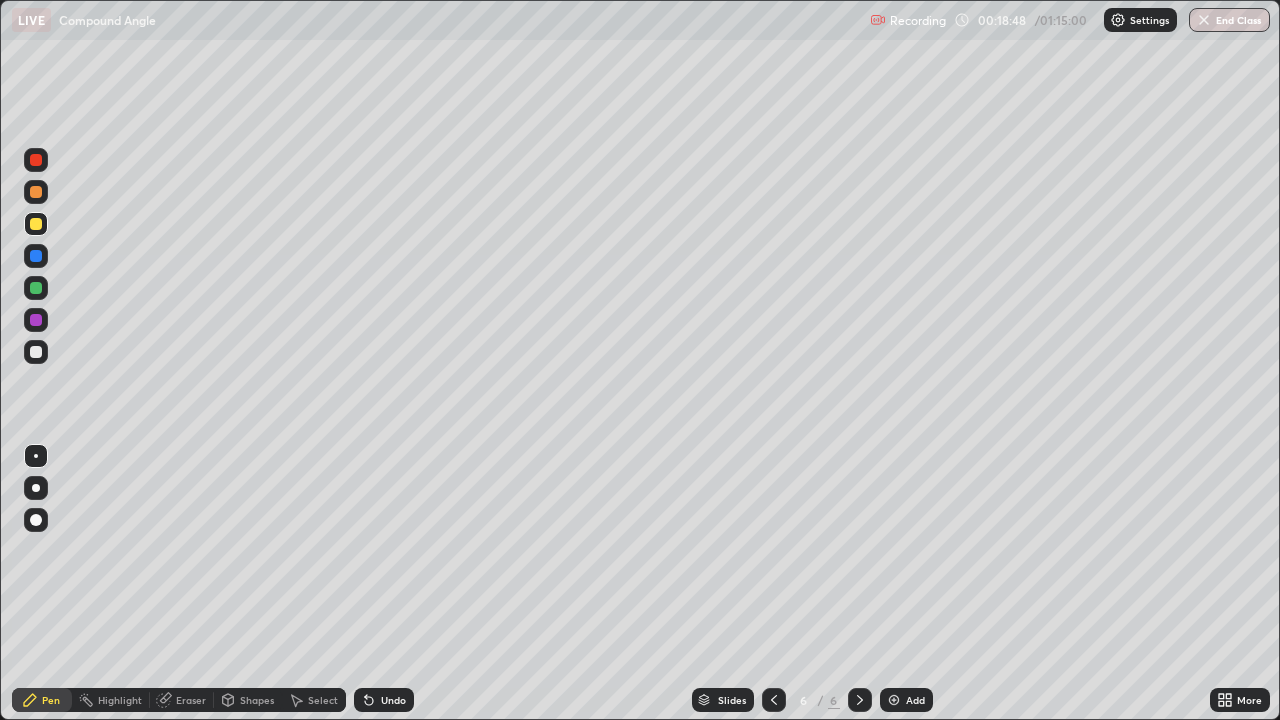 click at bounding box center (36, 352) 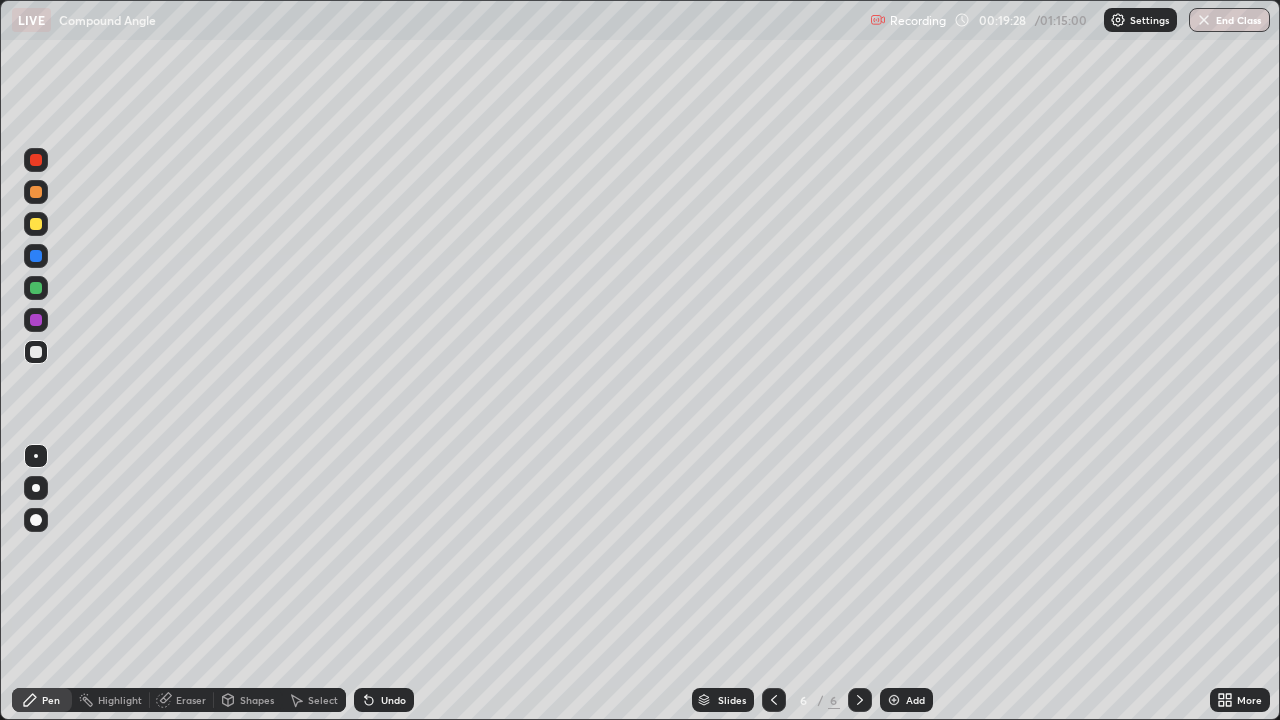 click at bounding box center (36, 224) 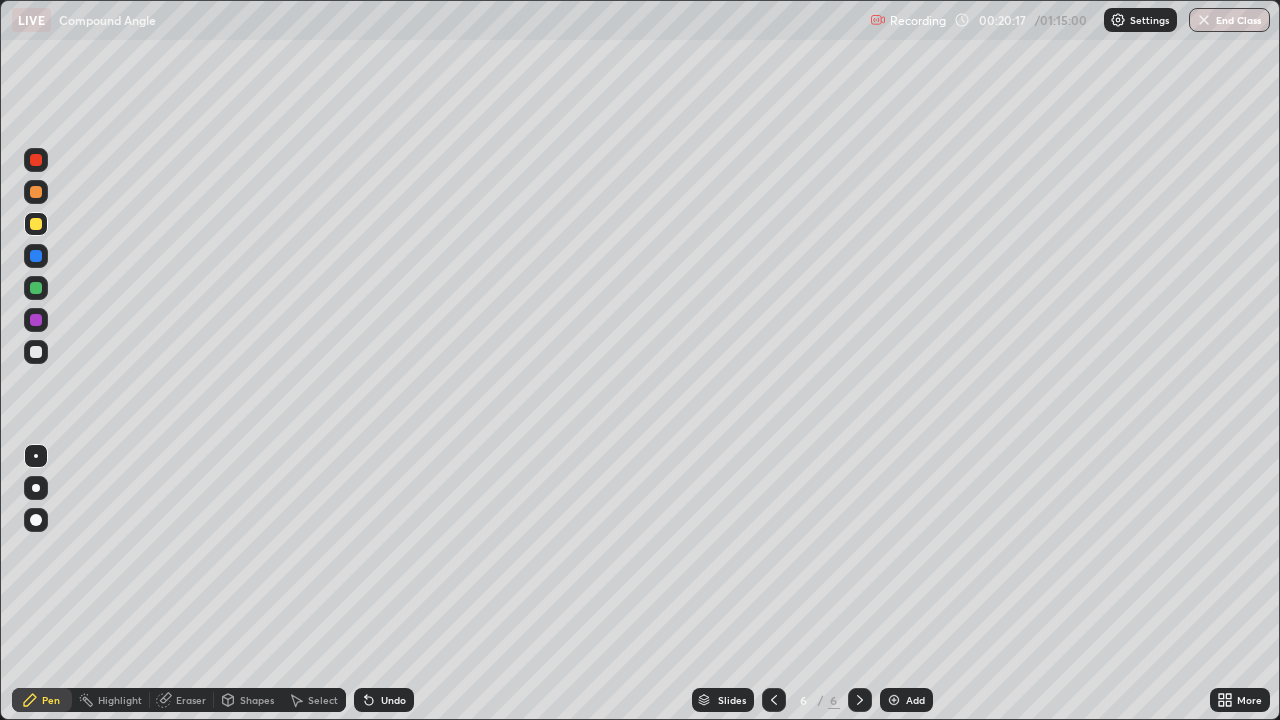 click at bounding box center (36, 192) 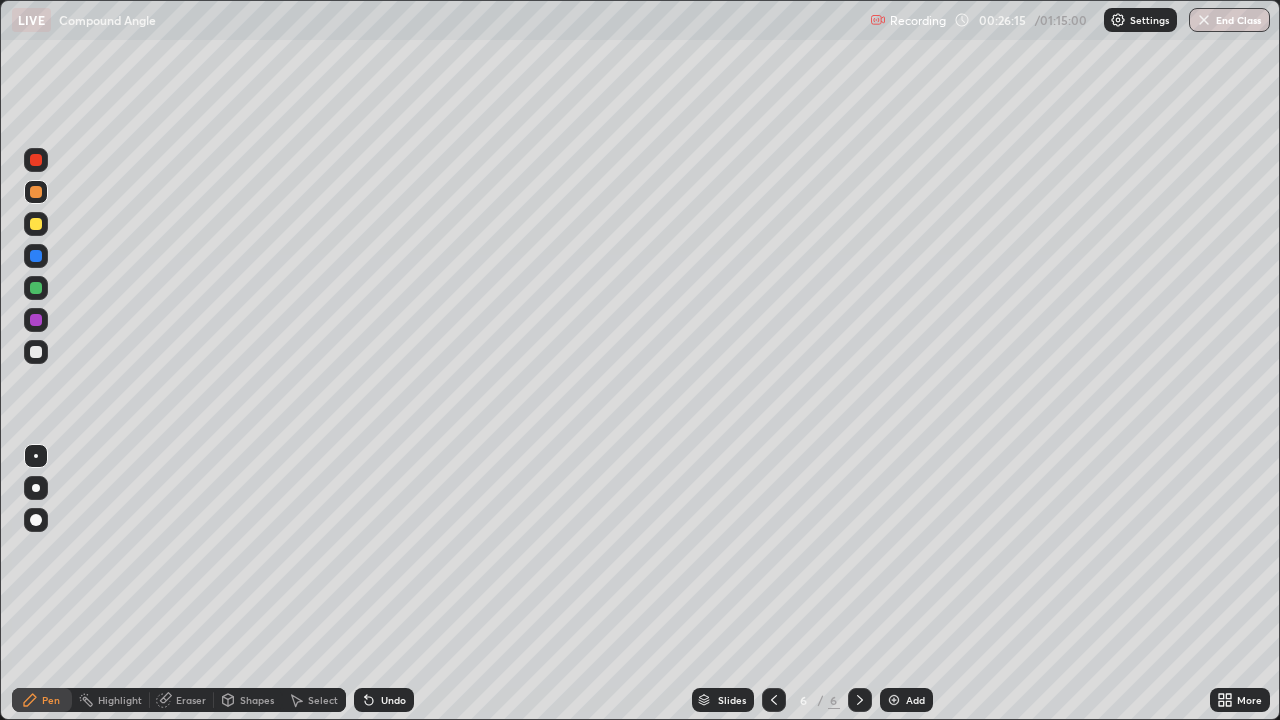 click at bounding box center [36, 320] 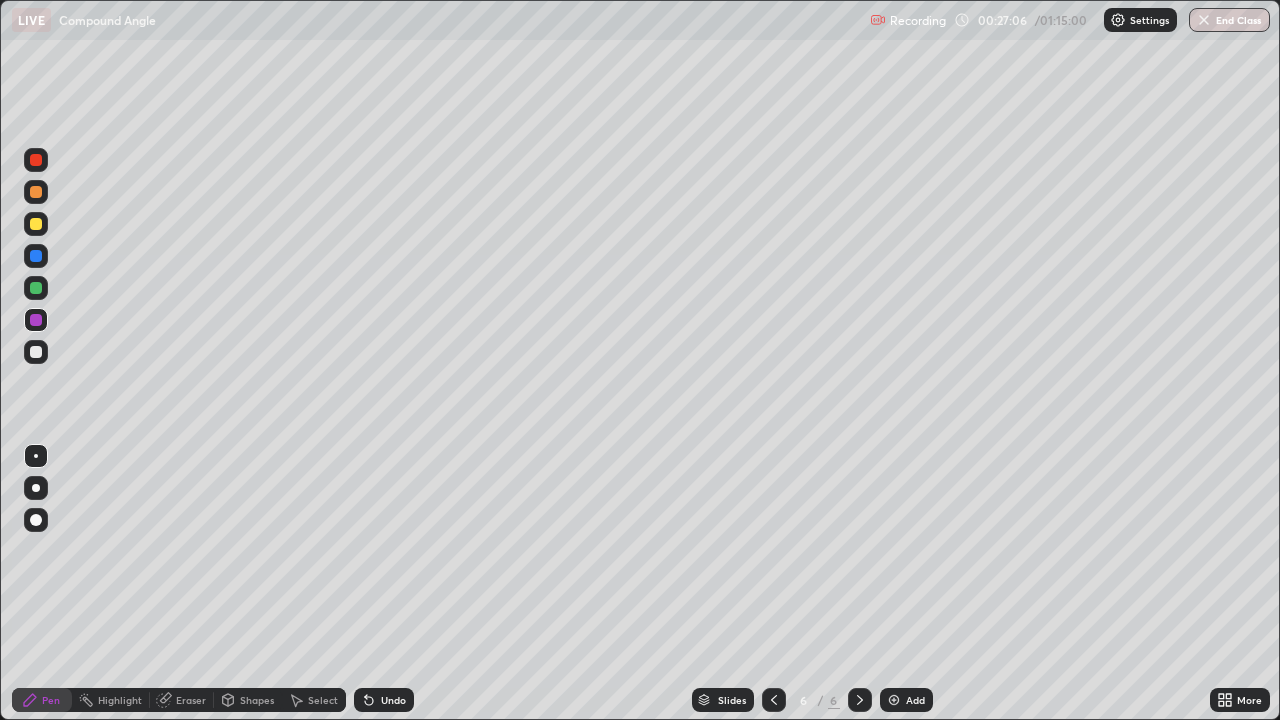 click at bounding box center (36, 352) 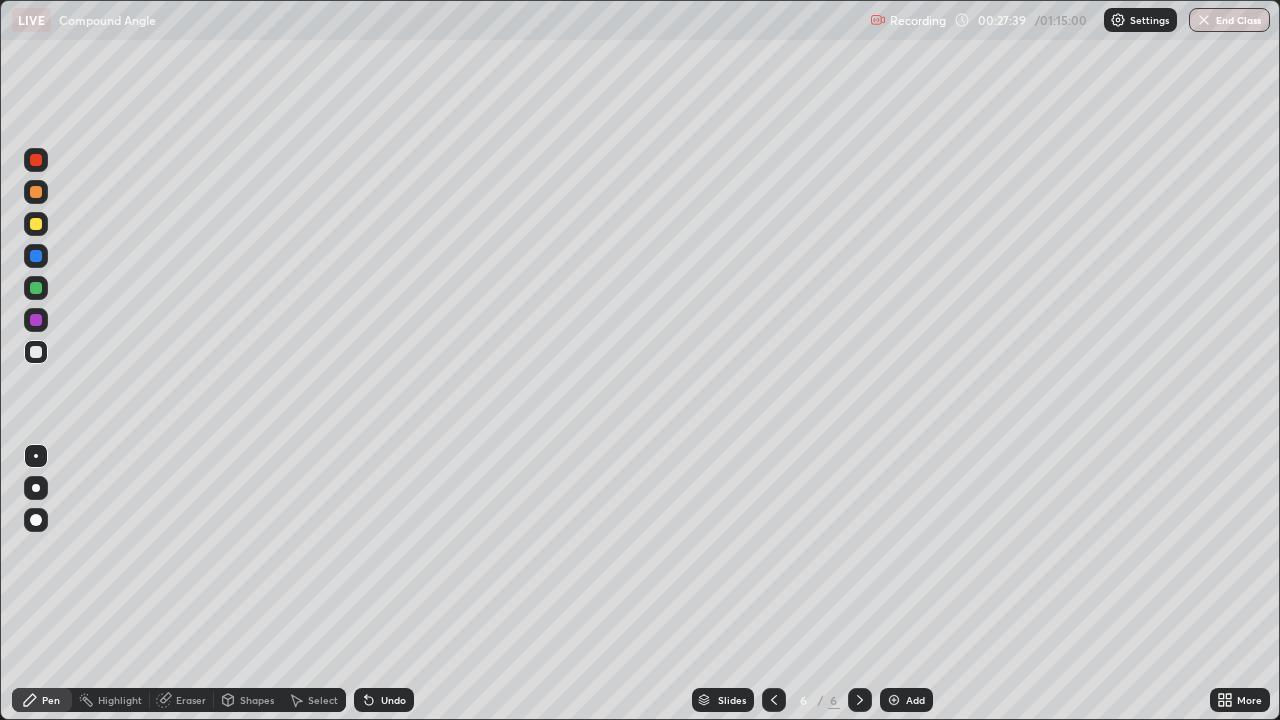 click at bounding box center (36, 192) 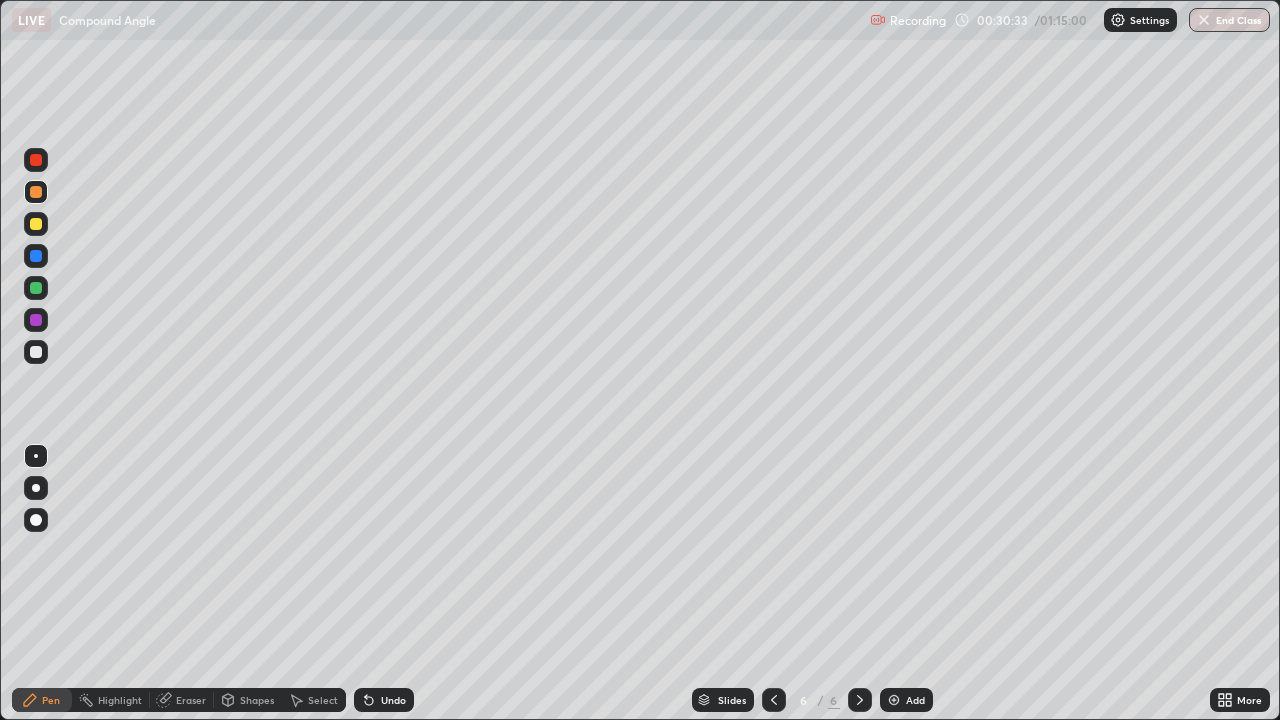 click on "Select" at bounding box center [323, 700] 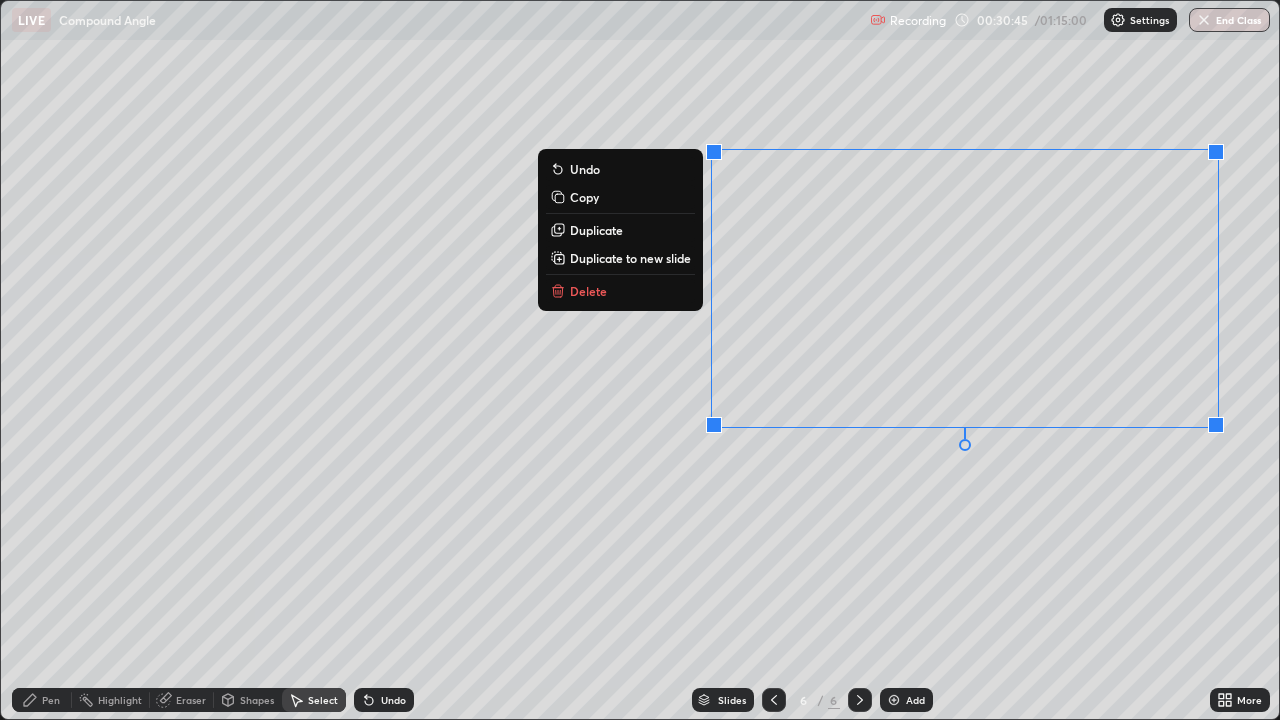 click on "Duplicate to new slide" at bounding box center [630, 258] 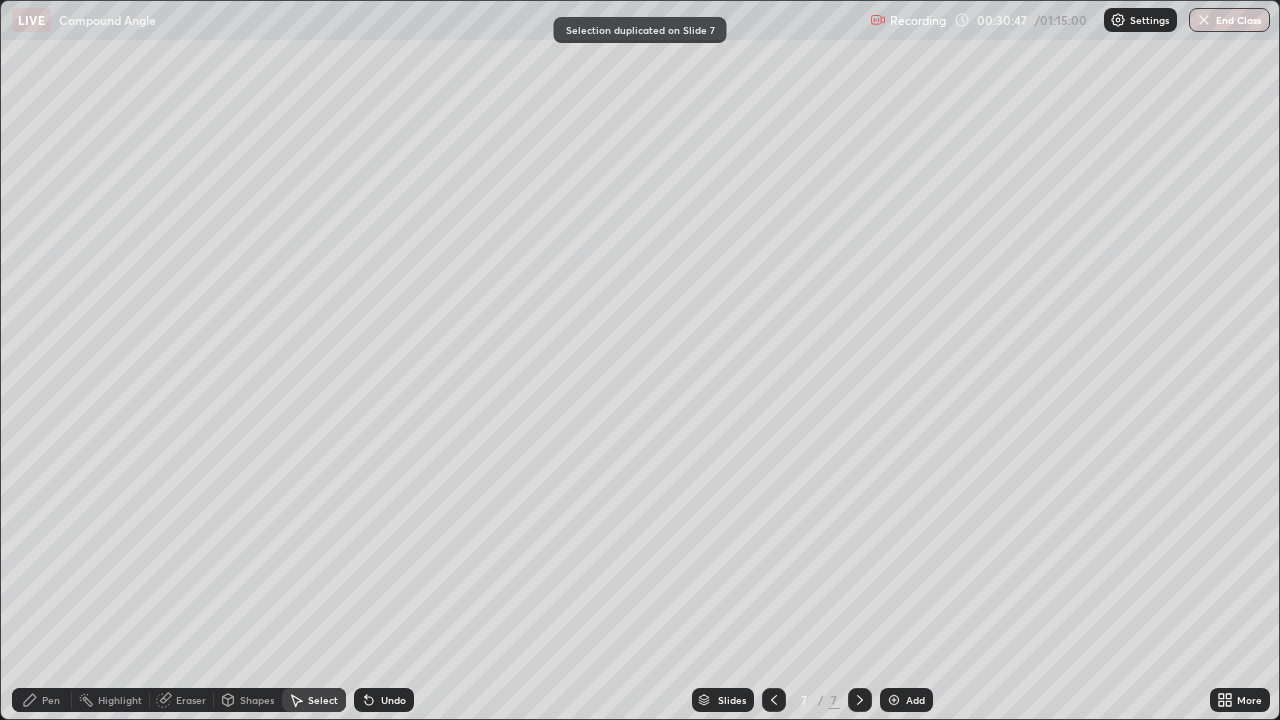 click 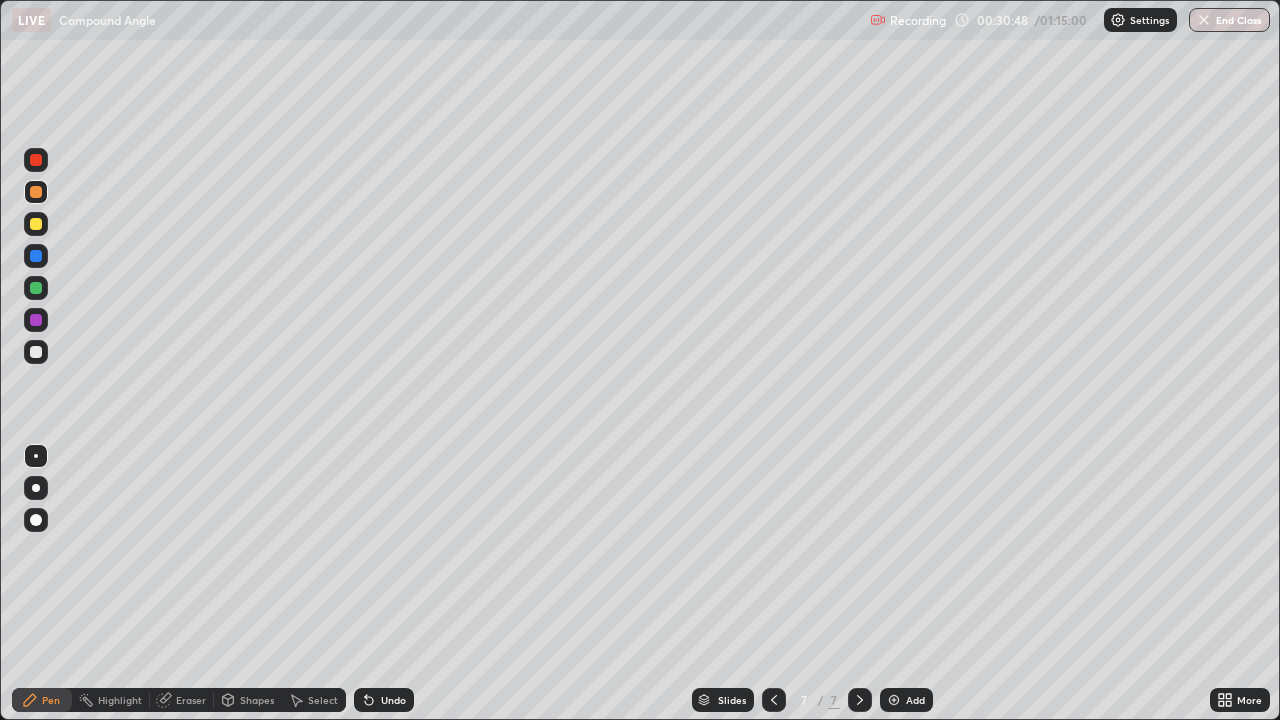 click on "Eraser" at bounding box center [191, 700] 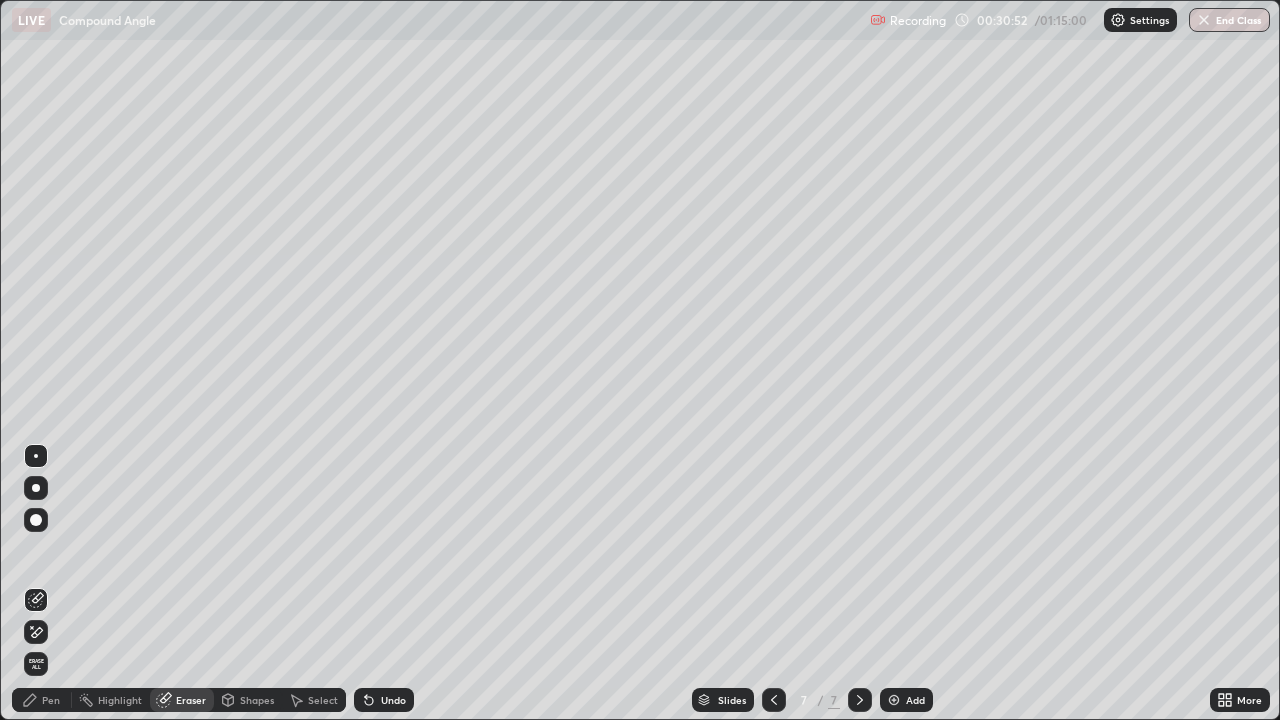 click 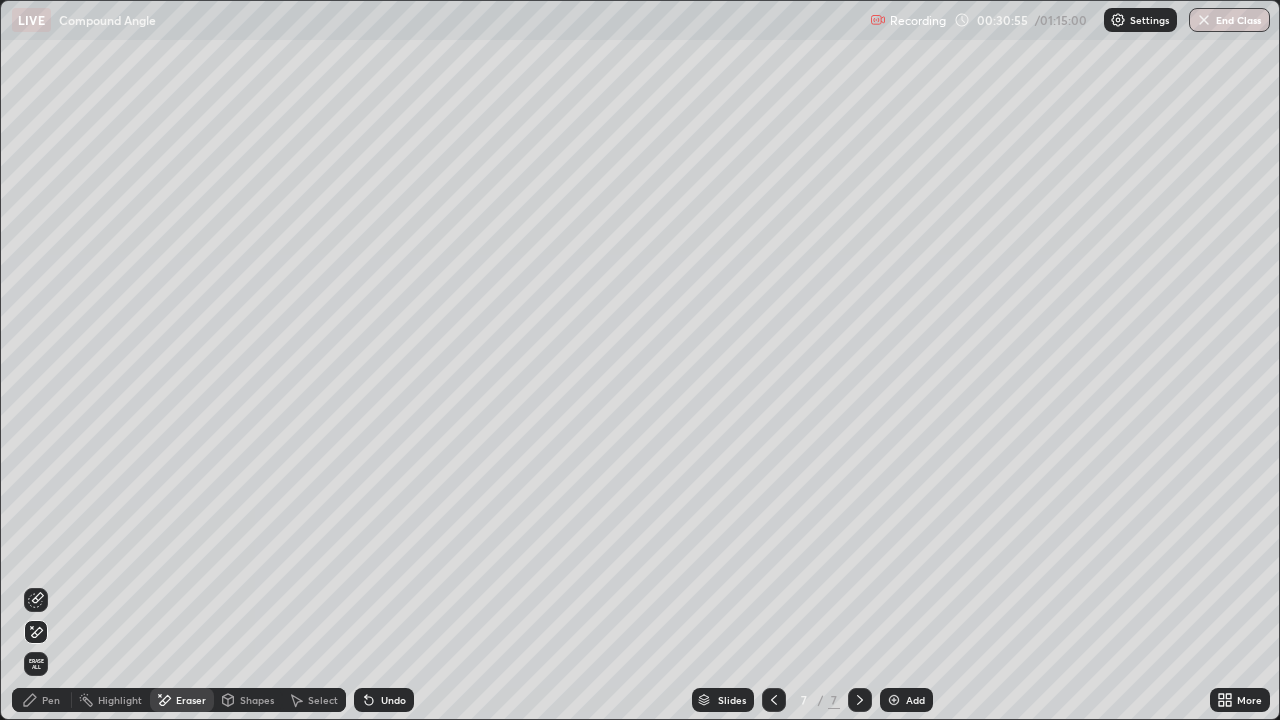 click on "Undo" at bounding box center (384, 700) 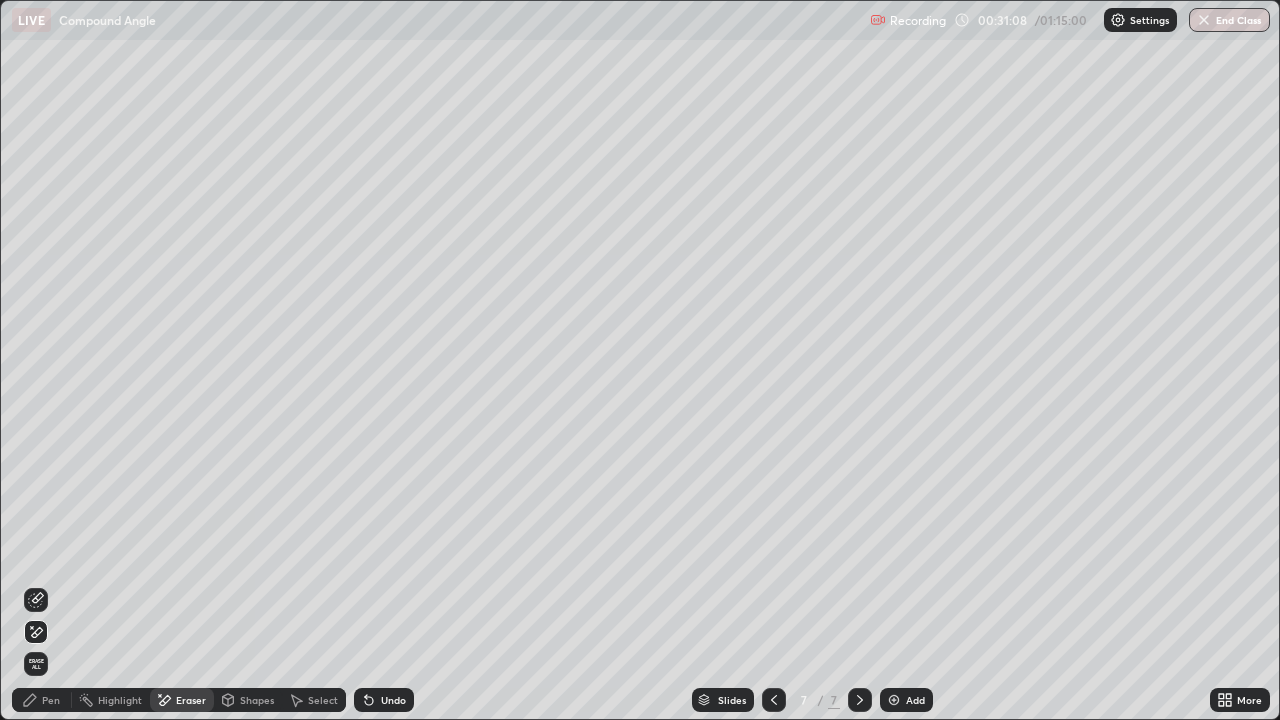click on "Pen" at bounding box center [42, 700] 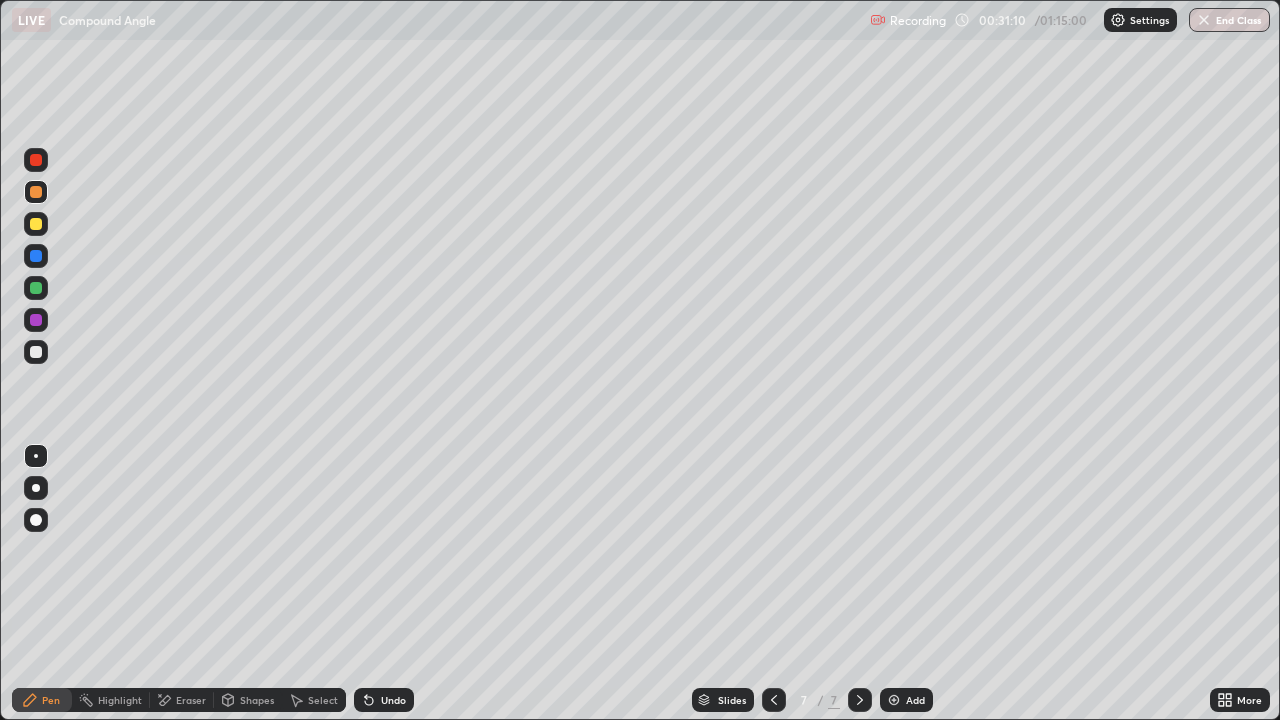 click at bounding box center [36, 352] 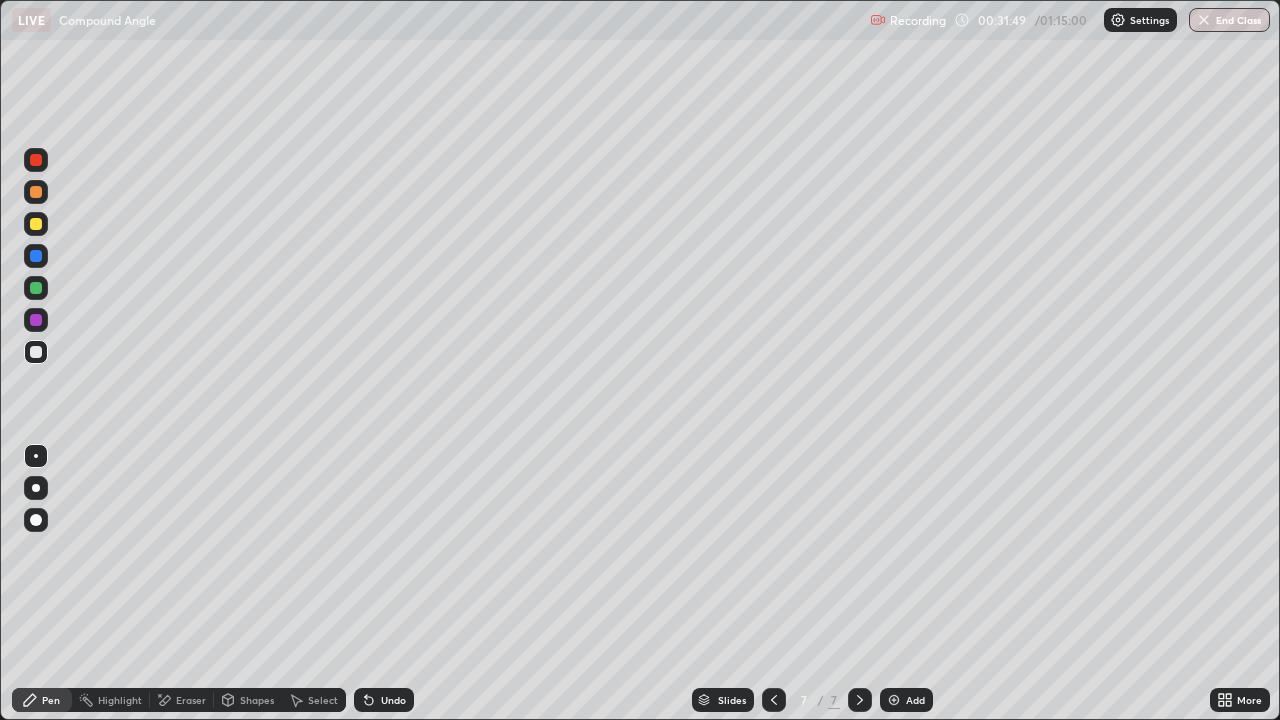 click at bounding box center [36, 224] 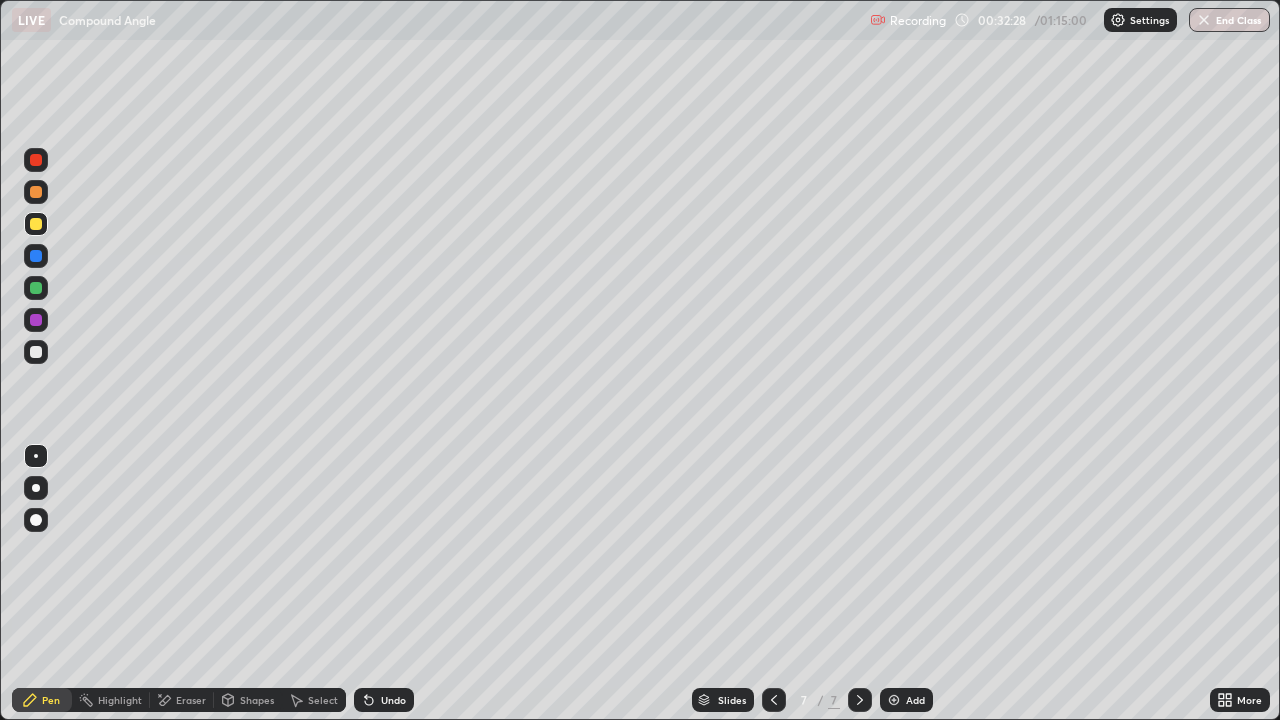 click on "Undo" at bounding box center [384, 700] 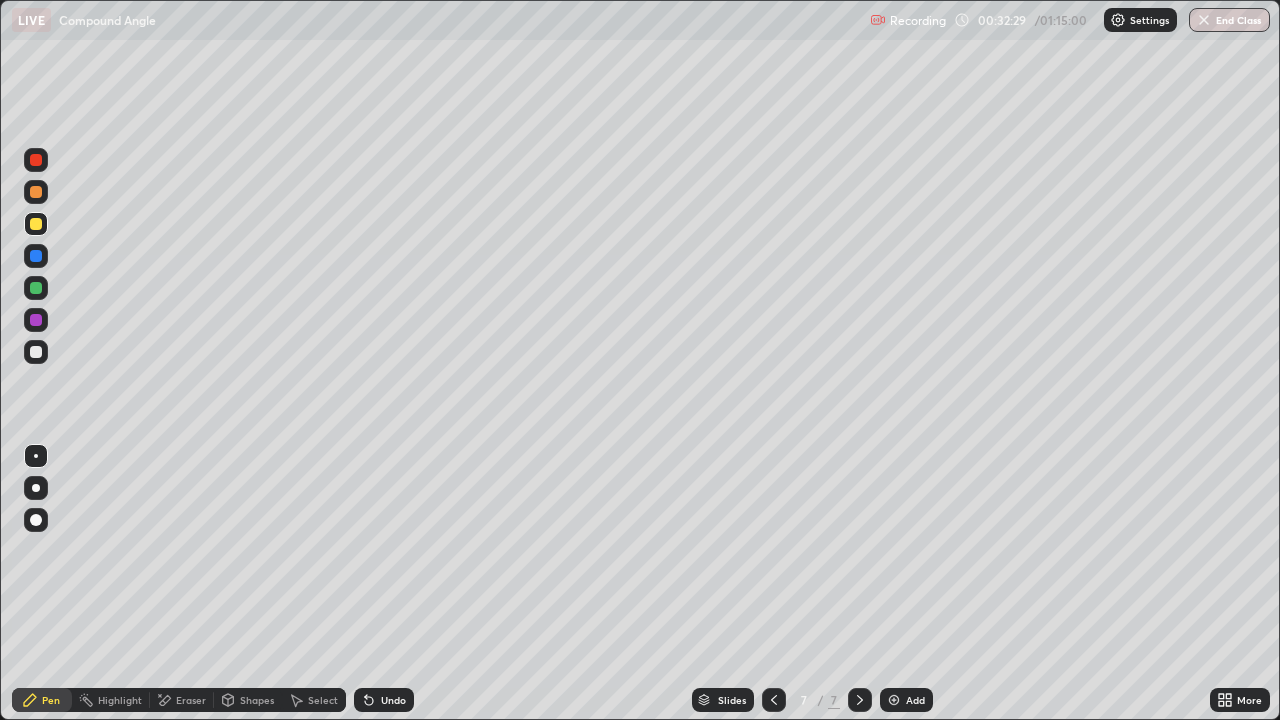 click on "Undo" at bounding box center (384, 700) 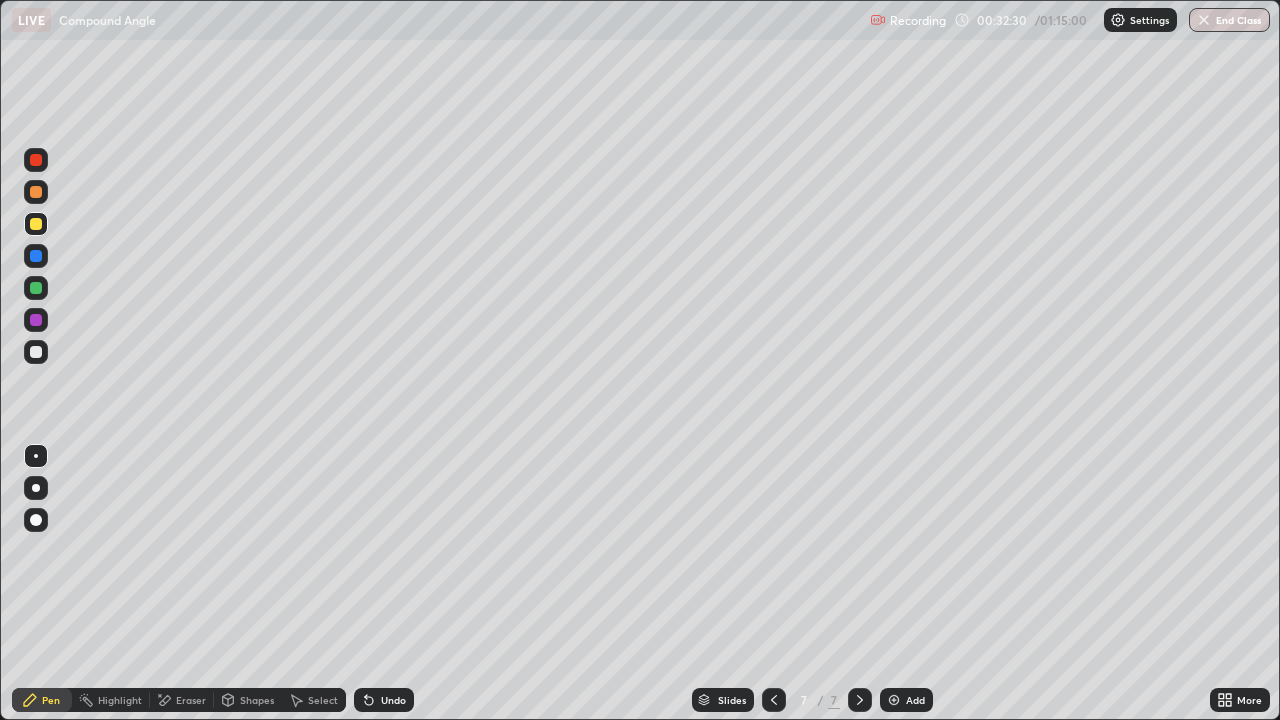 click 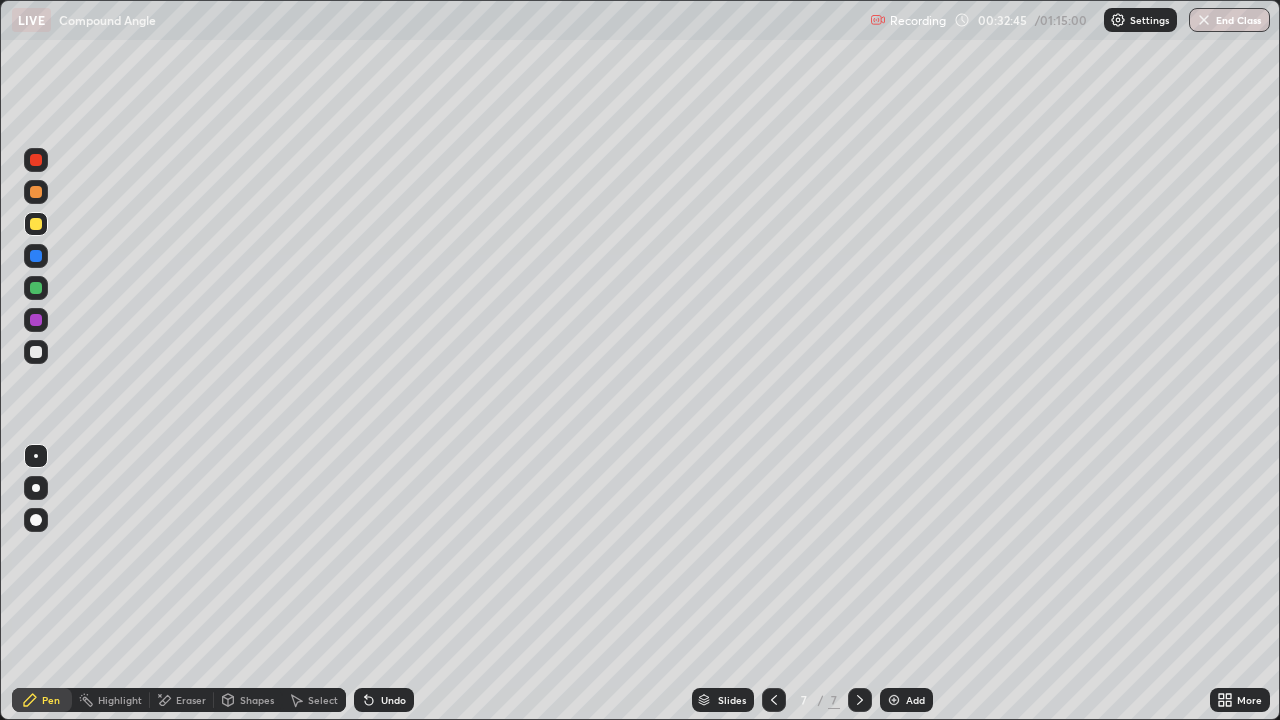 click on "Setting up your live class" at bounding box center (640, 360) 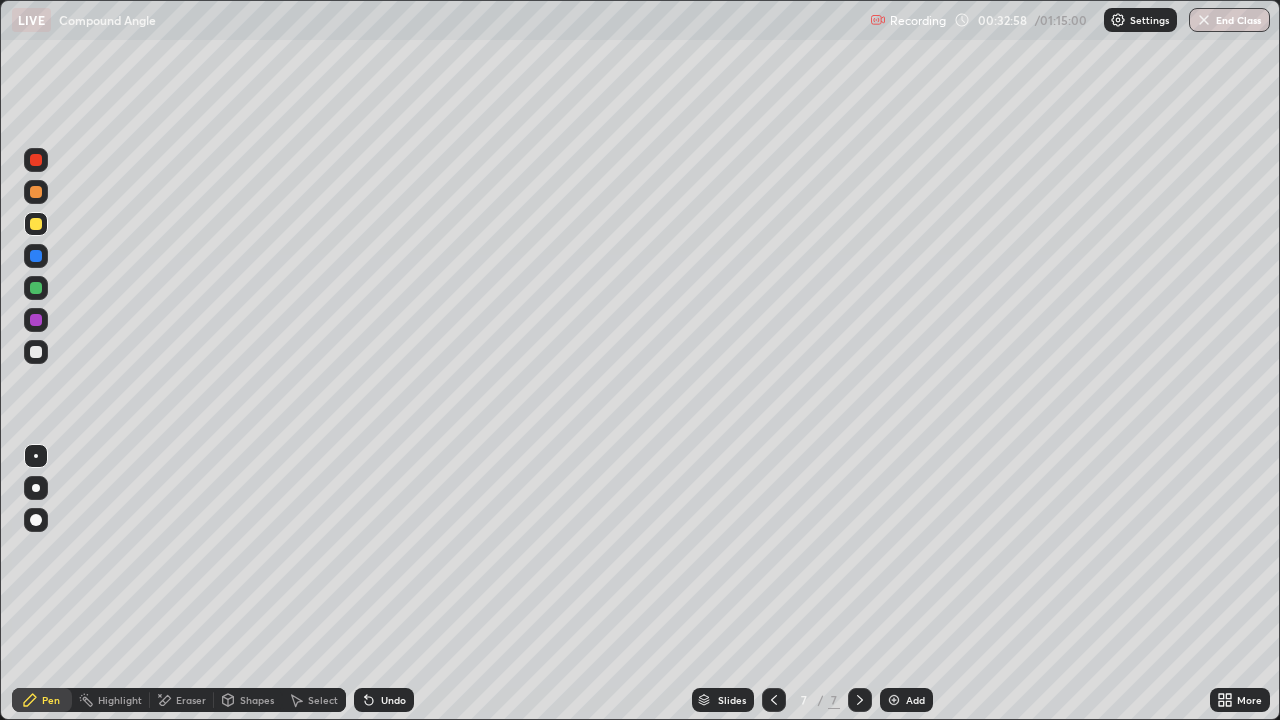 click at bounding box center (36, 192) 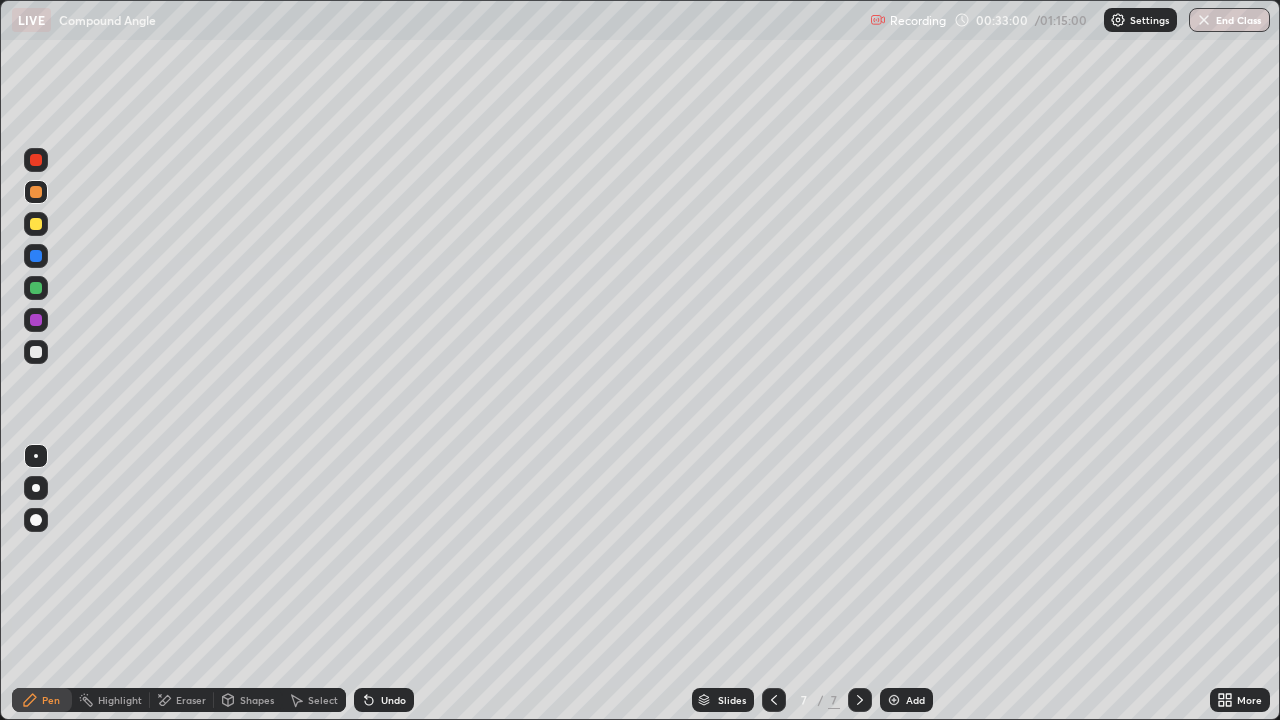 click at bounding box center (36, 288) 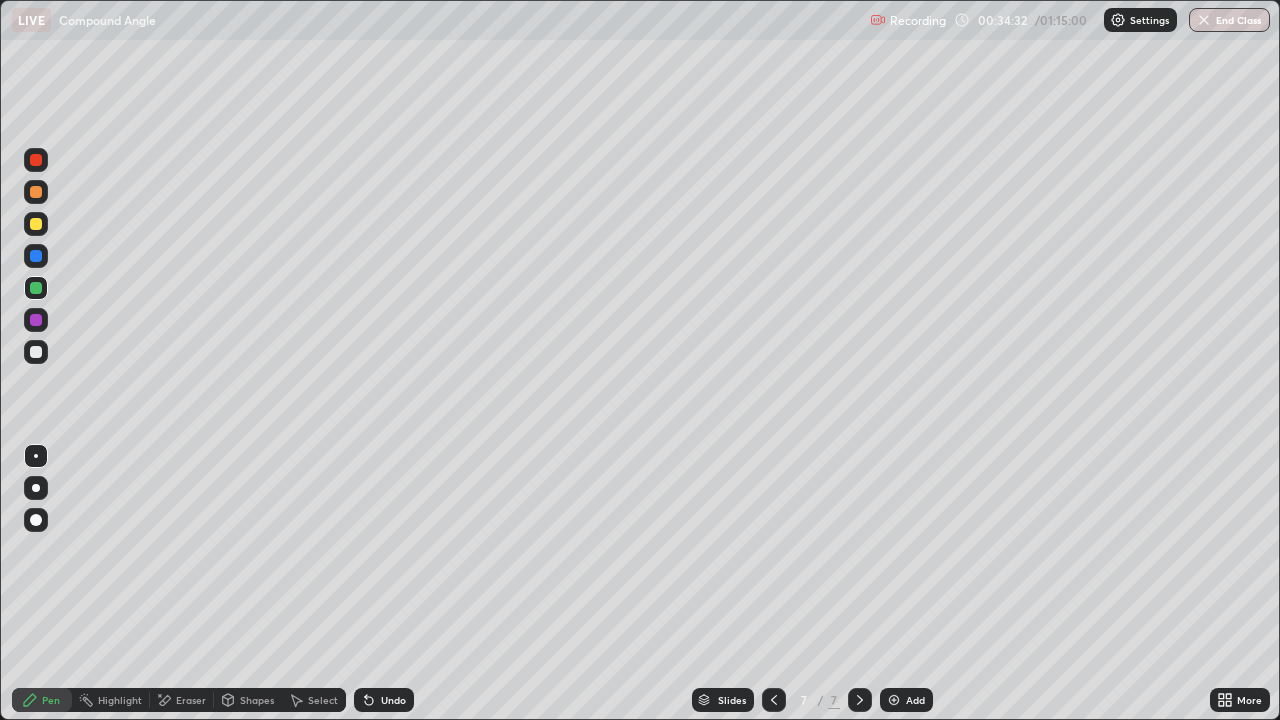 click on "Undo" at bounding box center [393, 700] 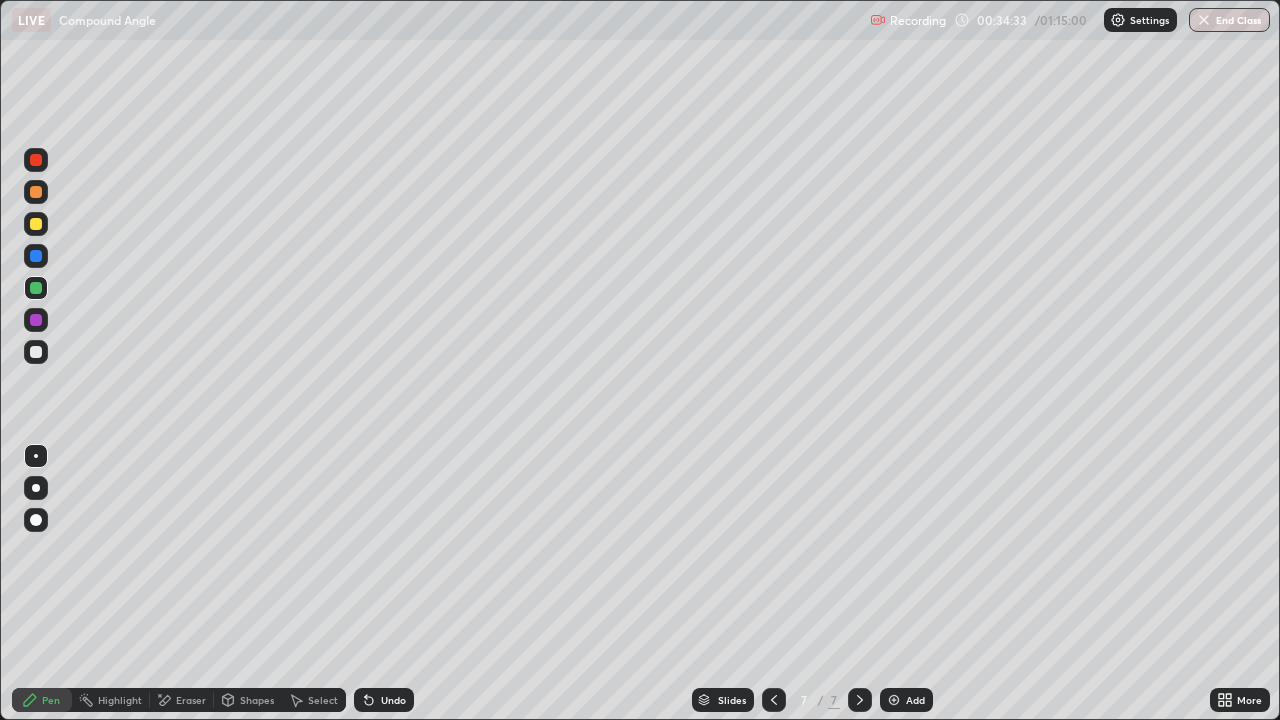 click on "Undo" at bounding box center (384, 700) 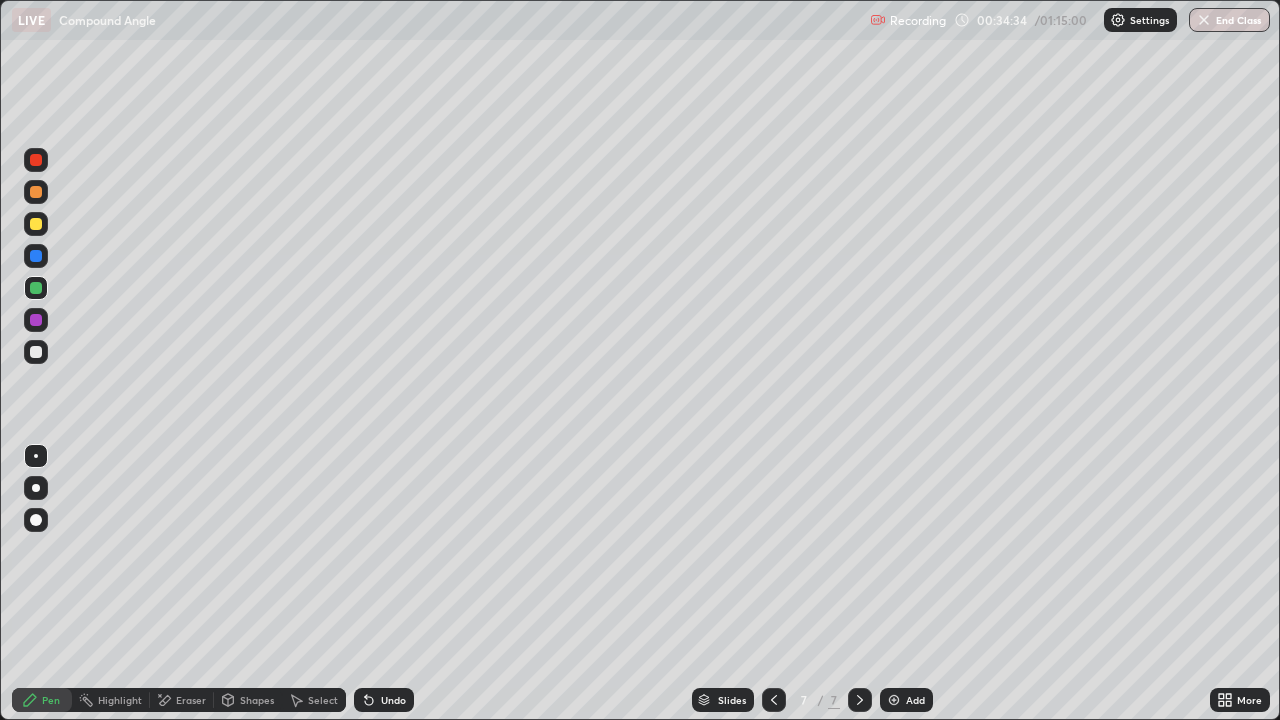click on "Undo" at bounding box center [393, 700] 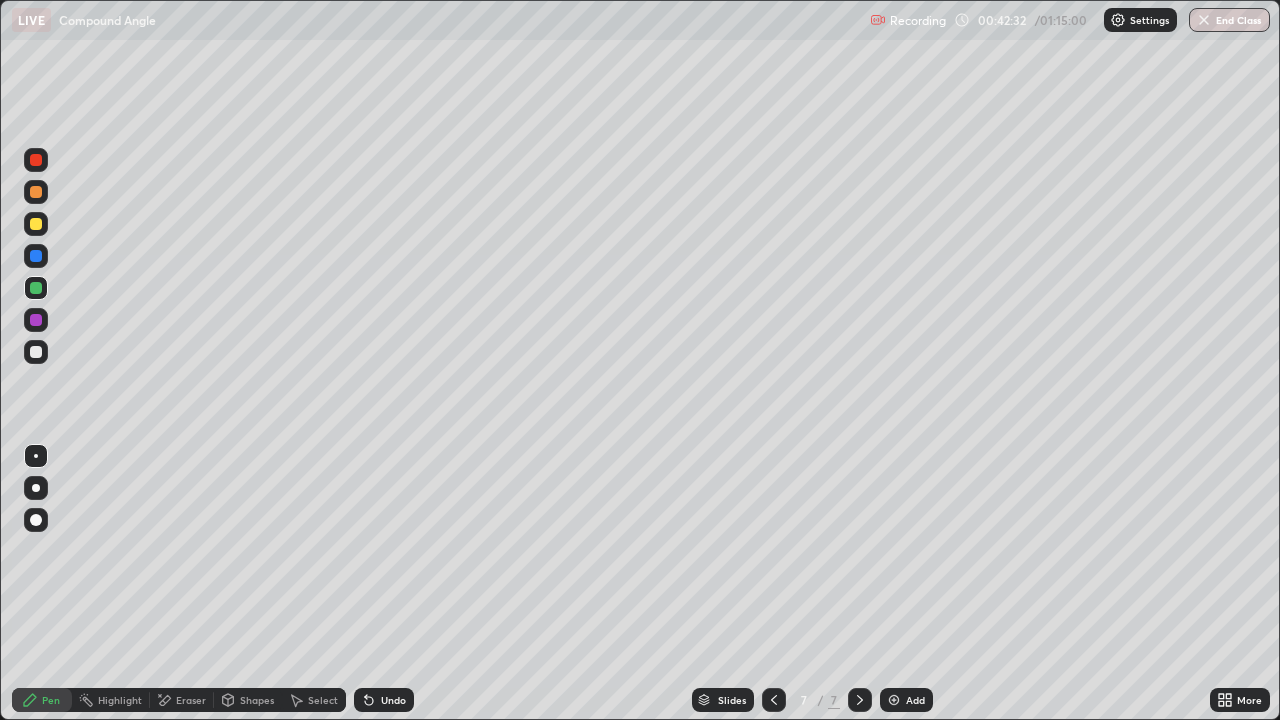 click on "Add" at bounding box center [906, 700] 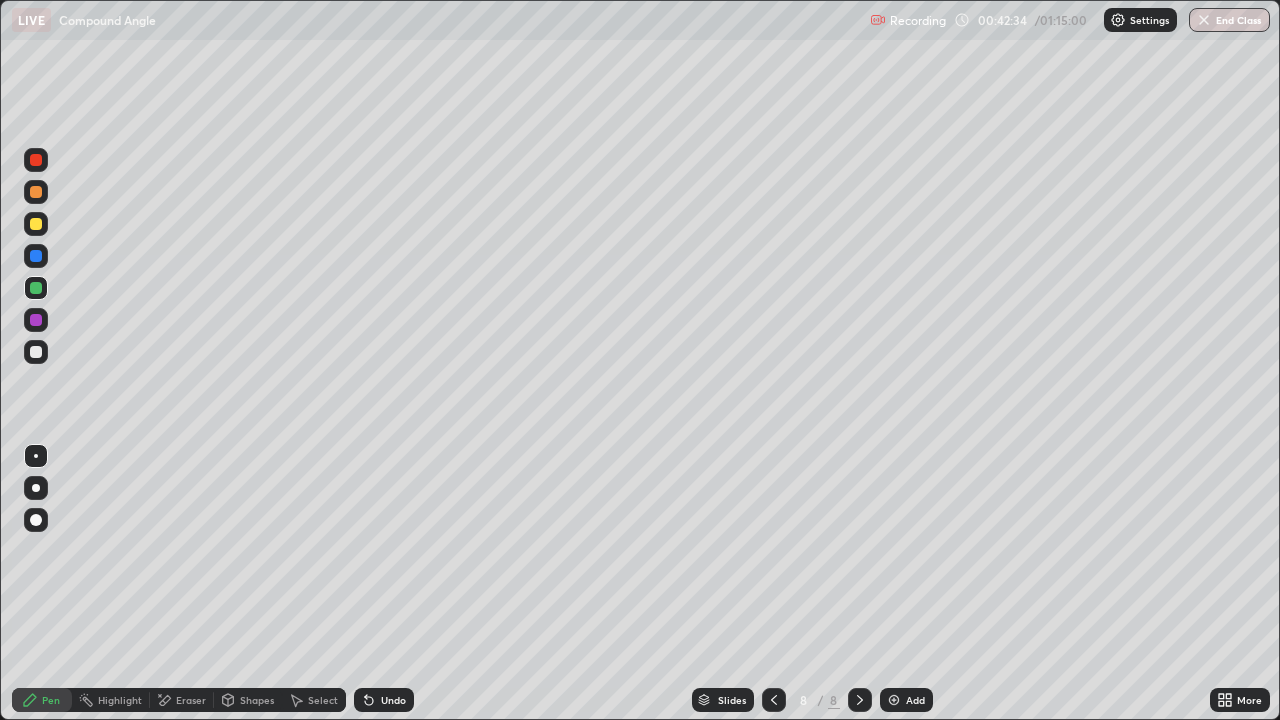 click at bounding box center (36, 352) 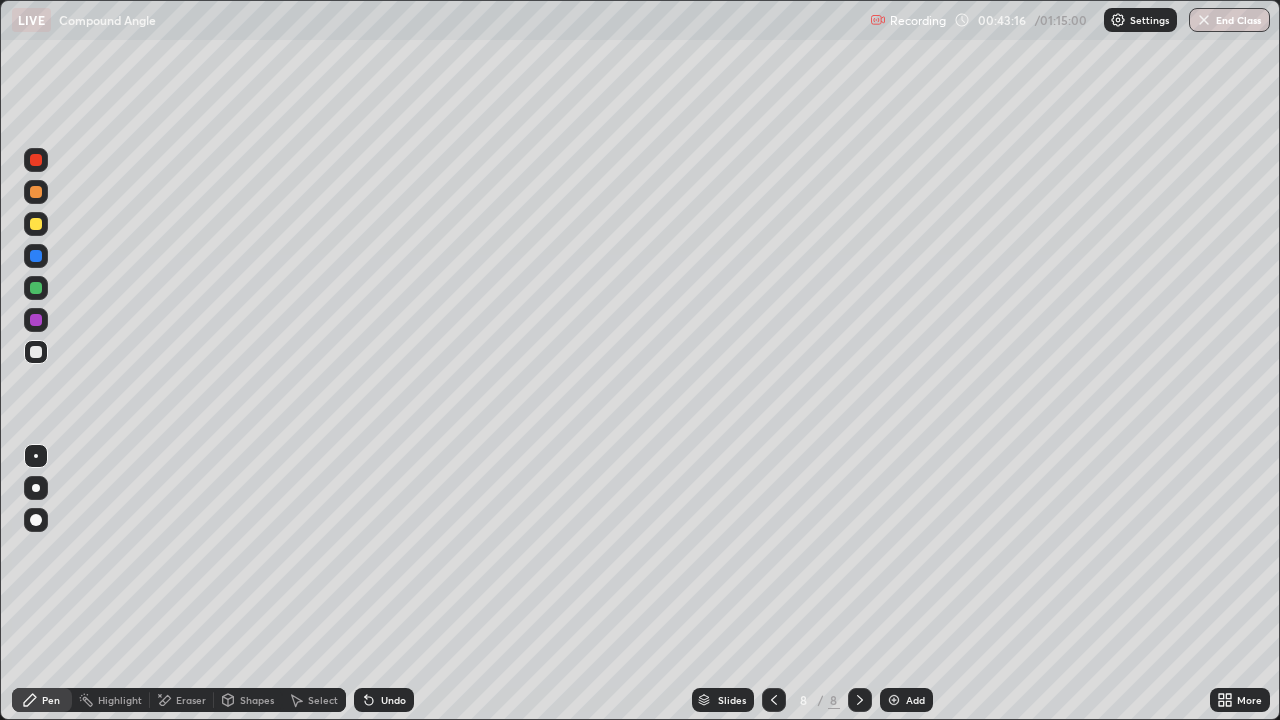 click on "Undo" at bounding box center [393, 700] 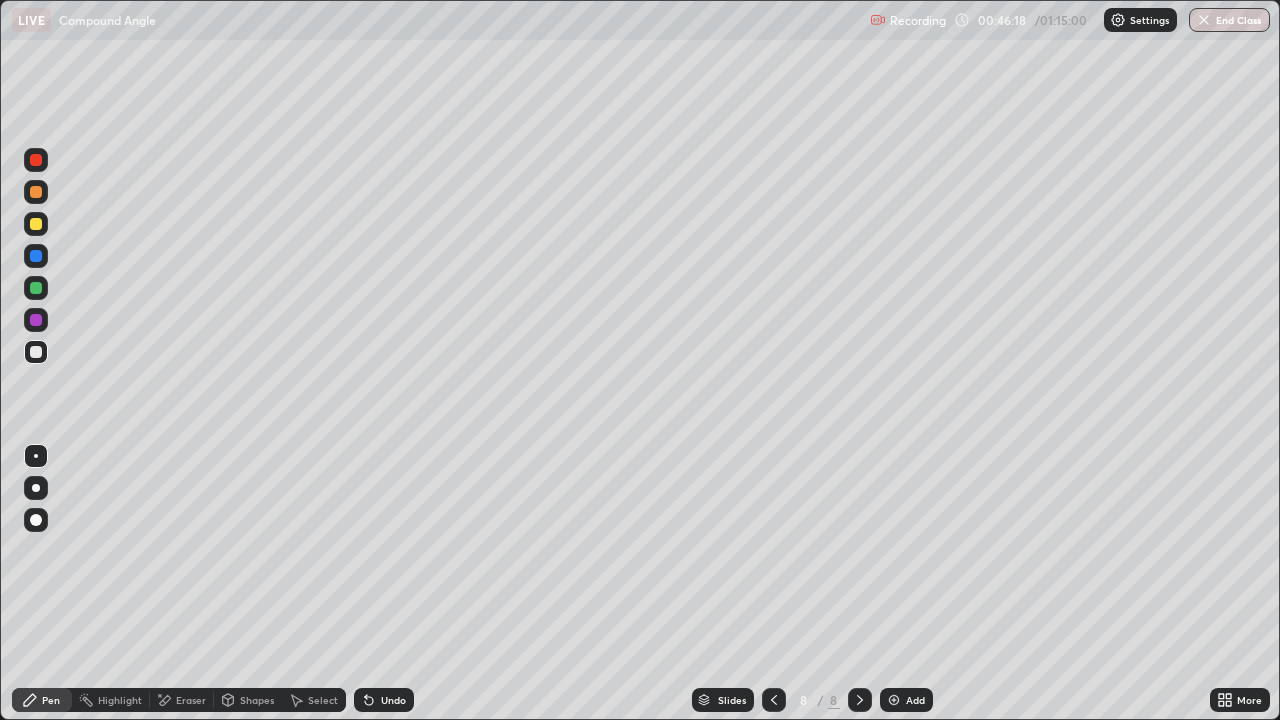 click at bounding box center [36, 192] 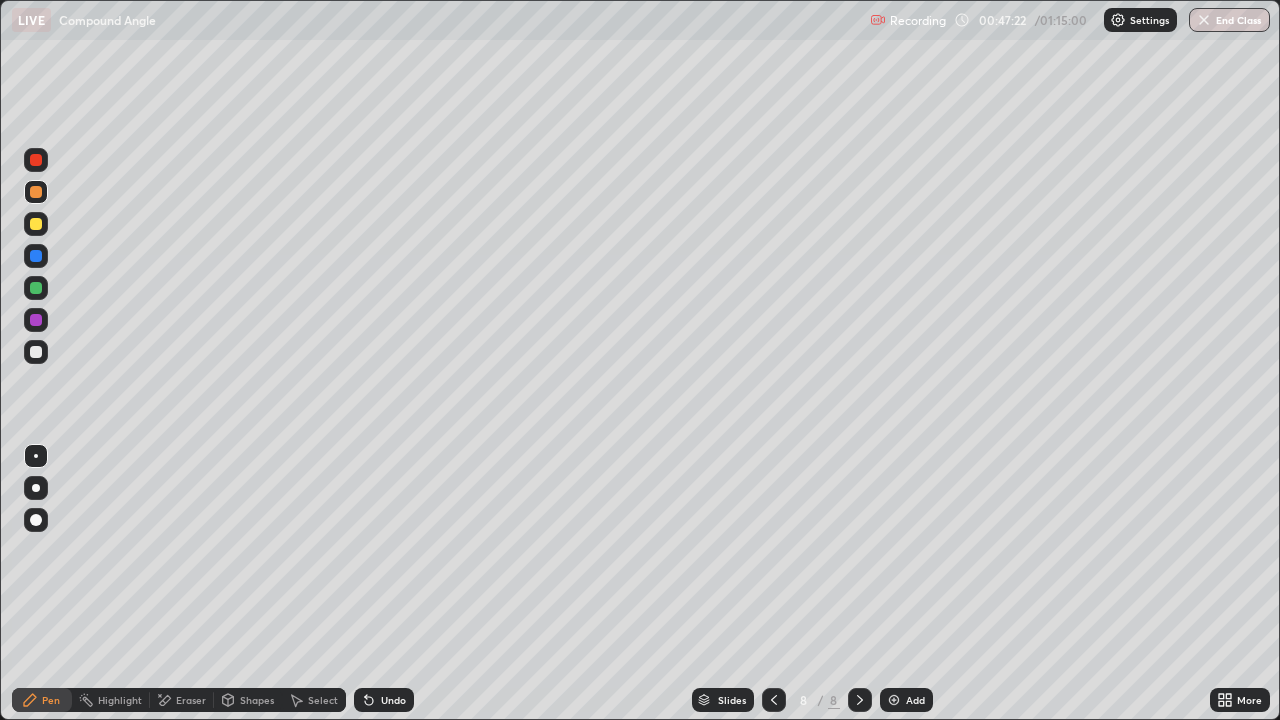 click on "Undo" at bounding box center (384, 700) 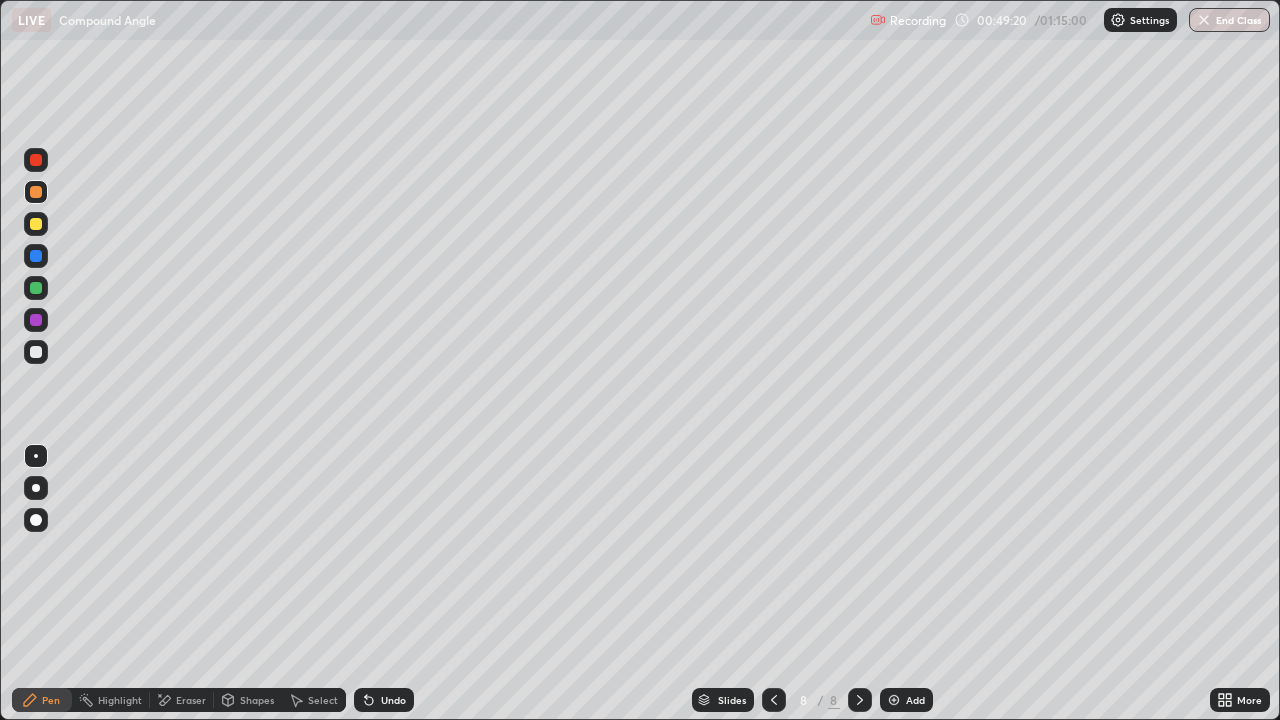 click at bounding box center [36, 224] 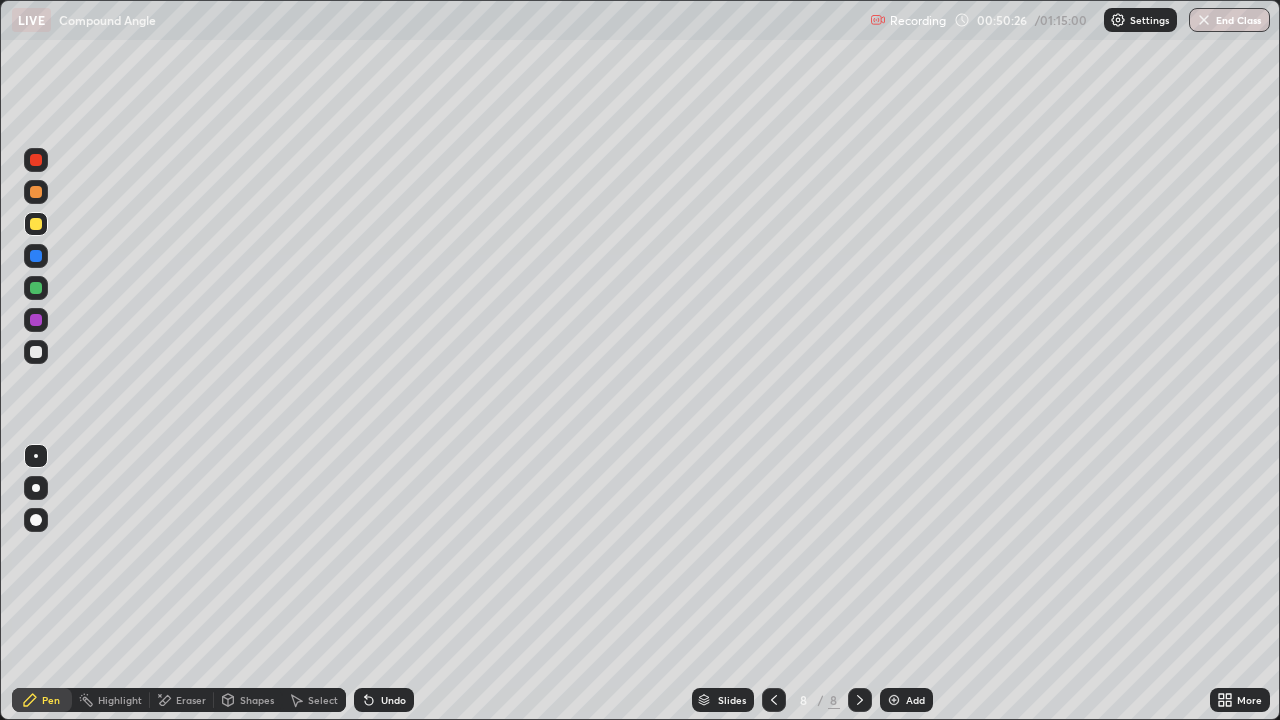 click 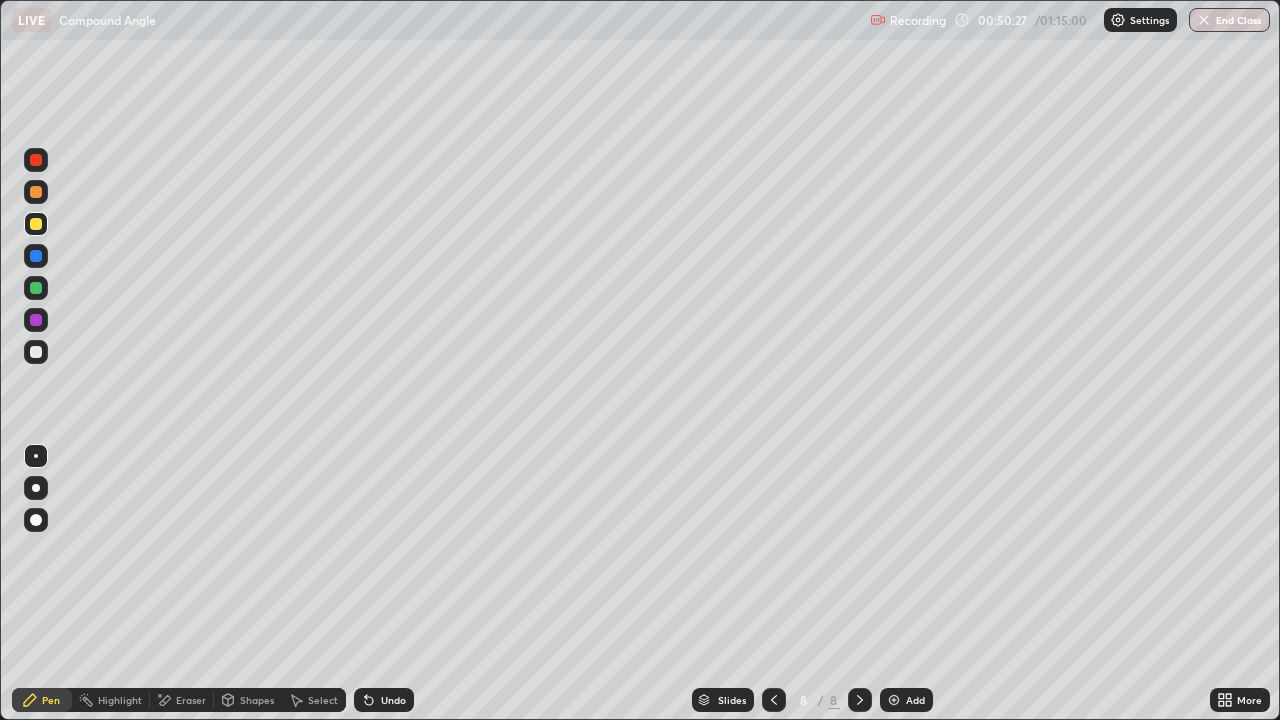 click on "Undo" at bounding box center [393, 700] 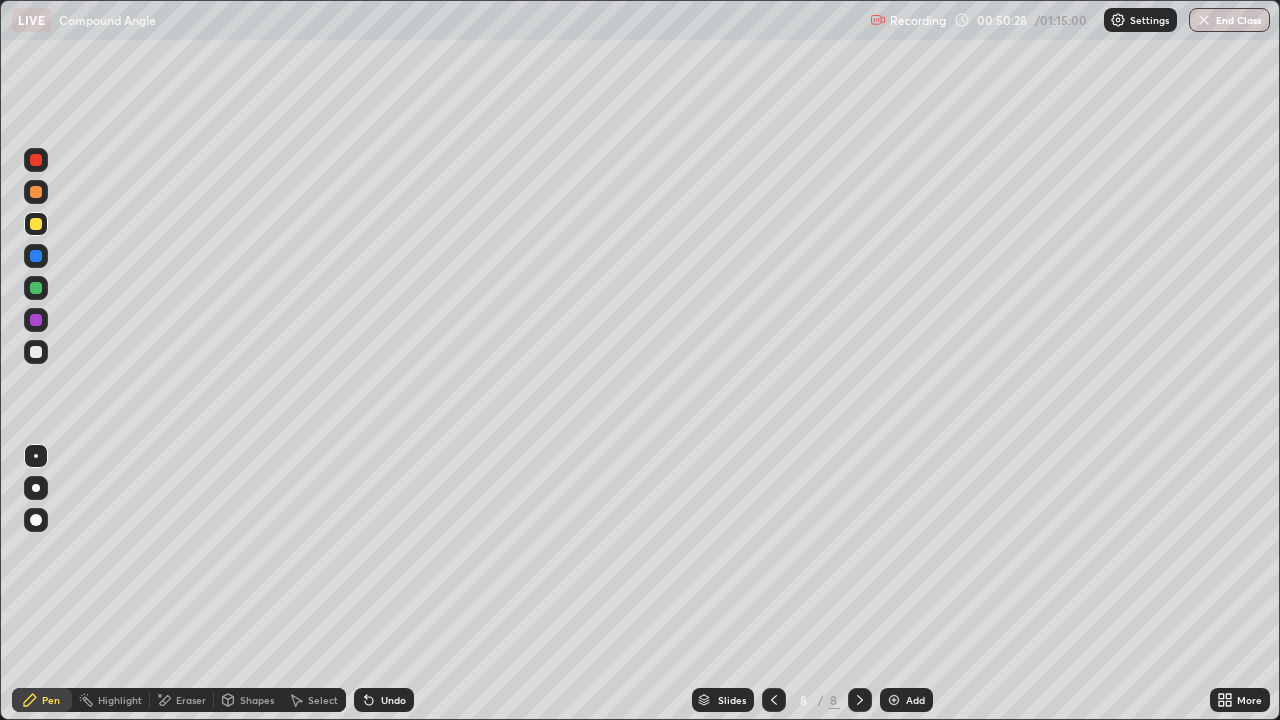 click on "Undo" at bounding box center [393, 700] 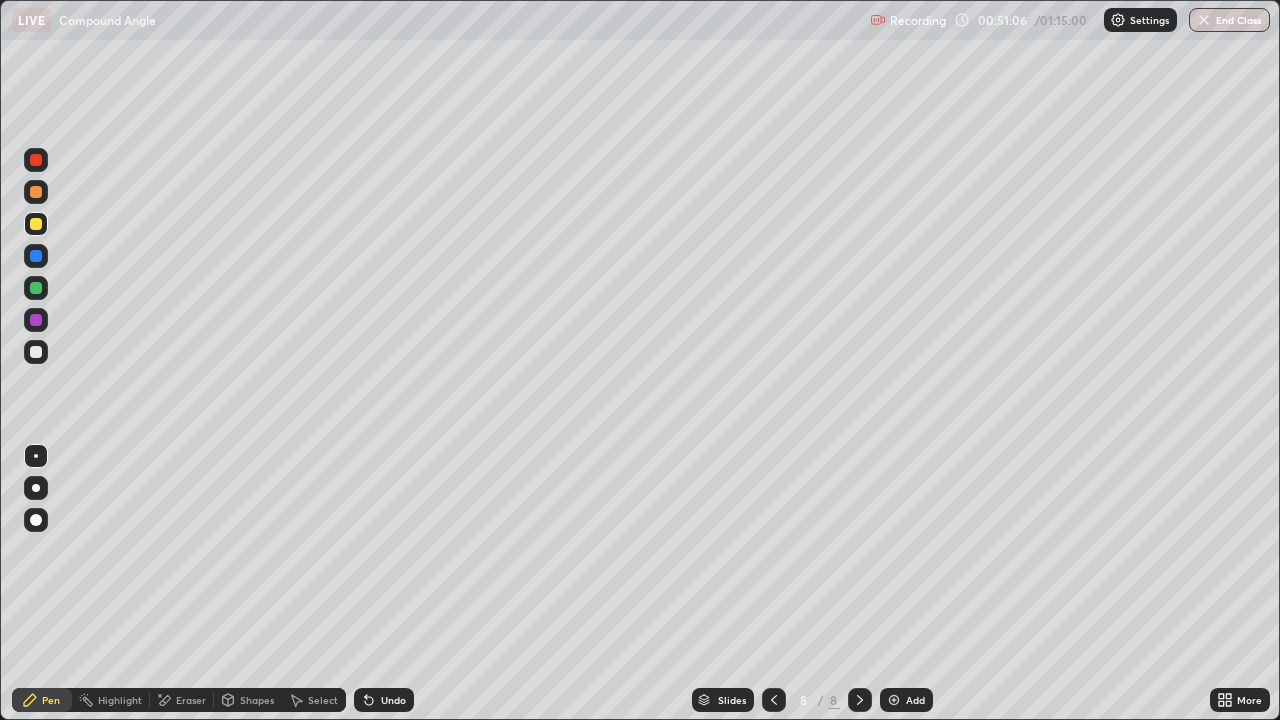 click at bounding box center (36, 256) 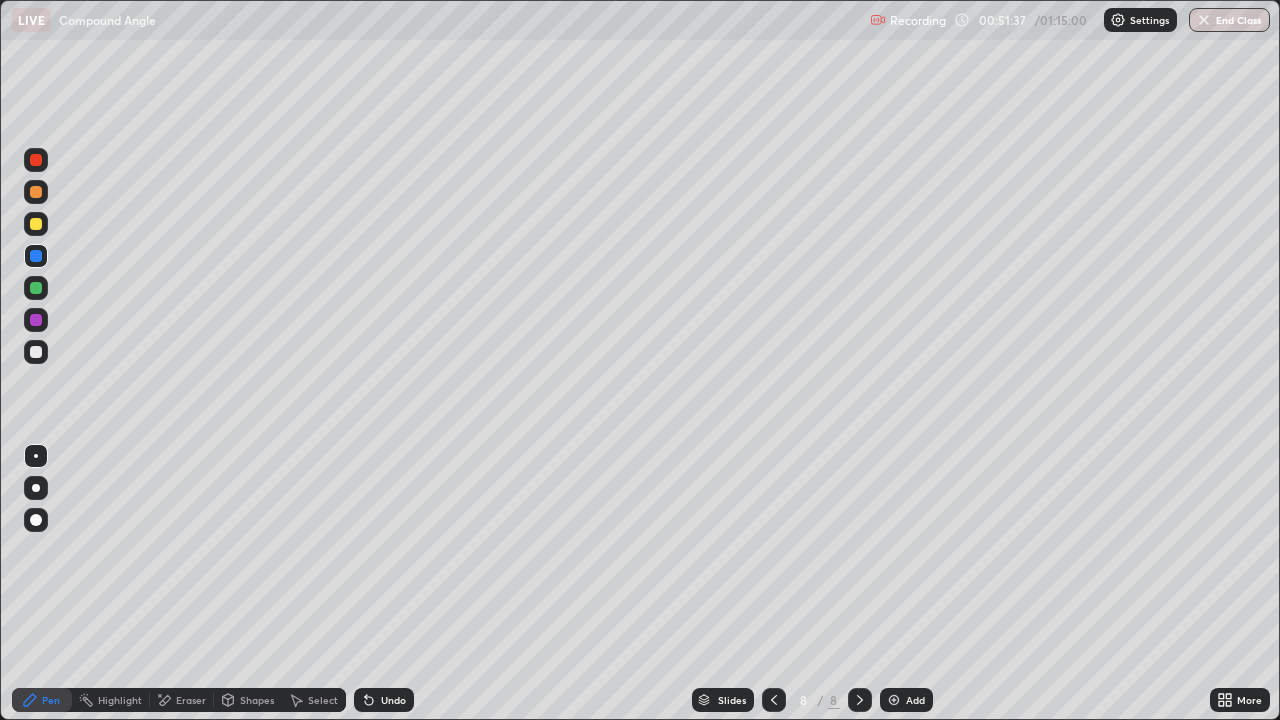 click on "Undo" at bounding box center (393, 700) 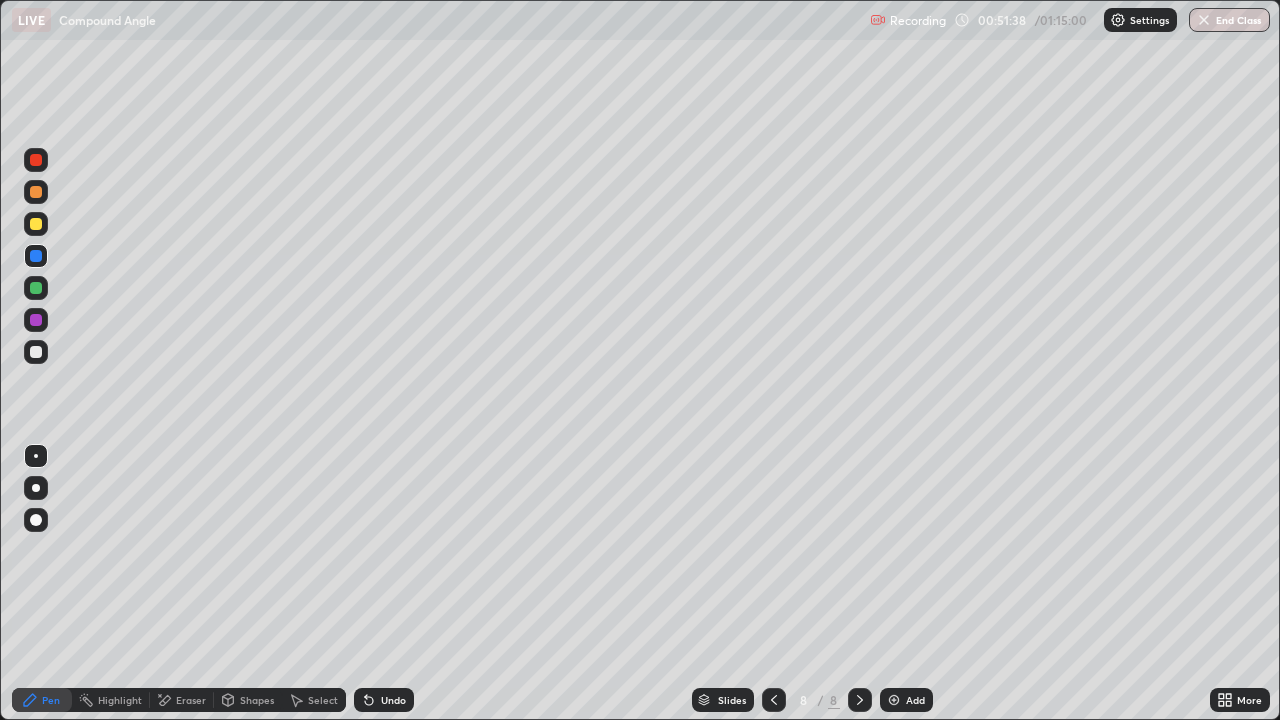 click on "Undo" at bounding box center [393, 700] 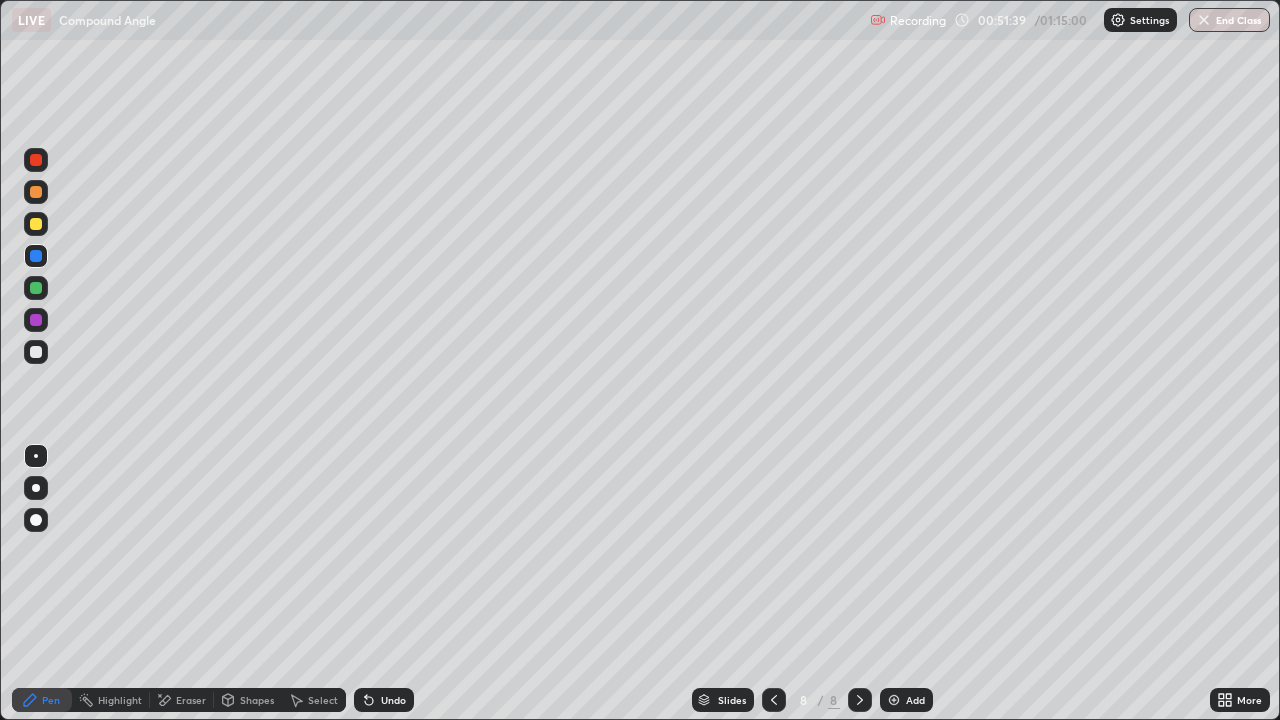 click on "Undo" at bounding box center [384, 700] 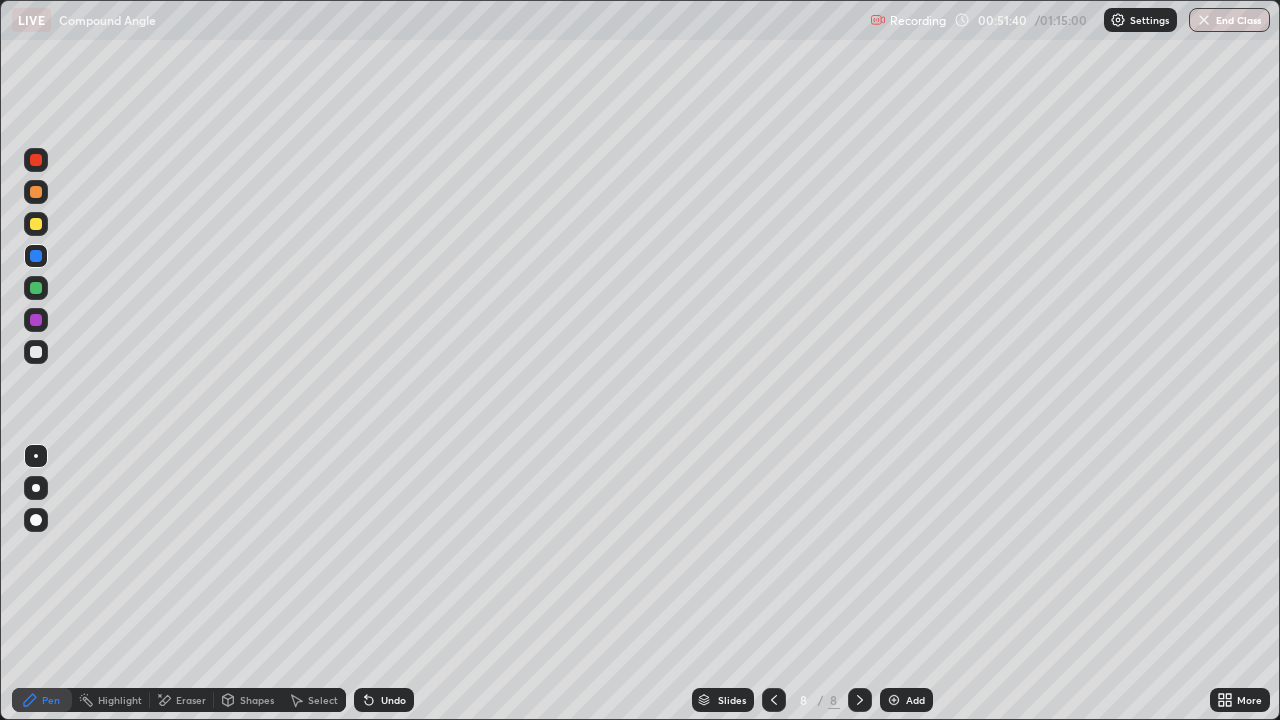 click on "Undo" at bounding box center [384, 700] 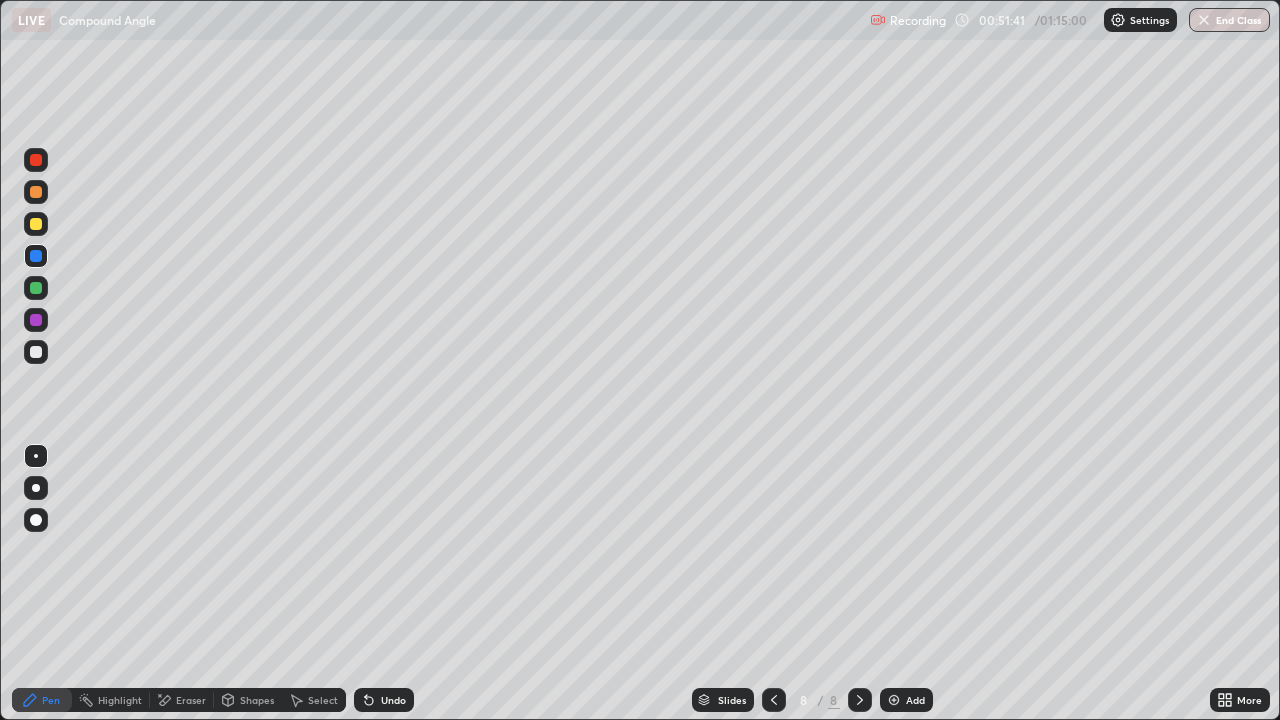 click on "Undo" at bounding box center (384, 700) 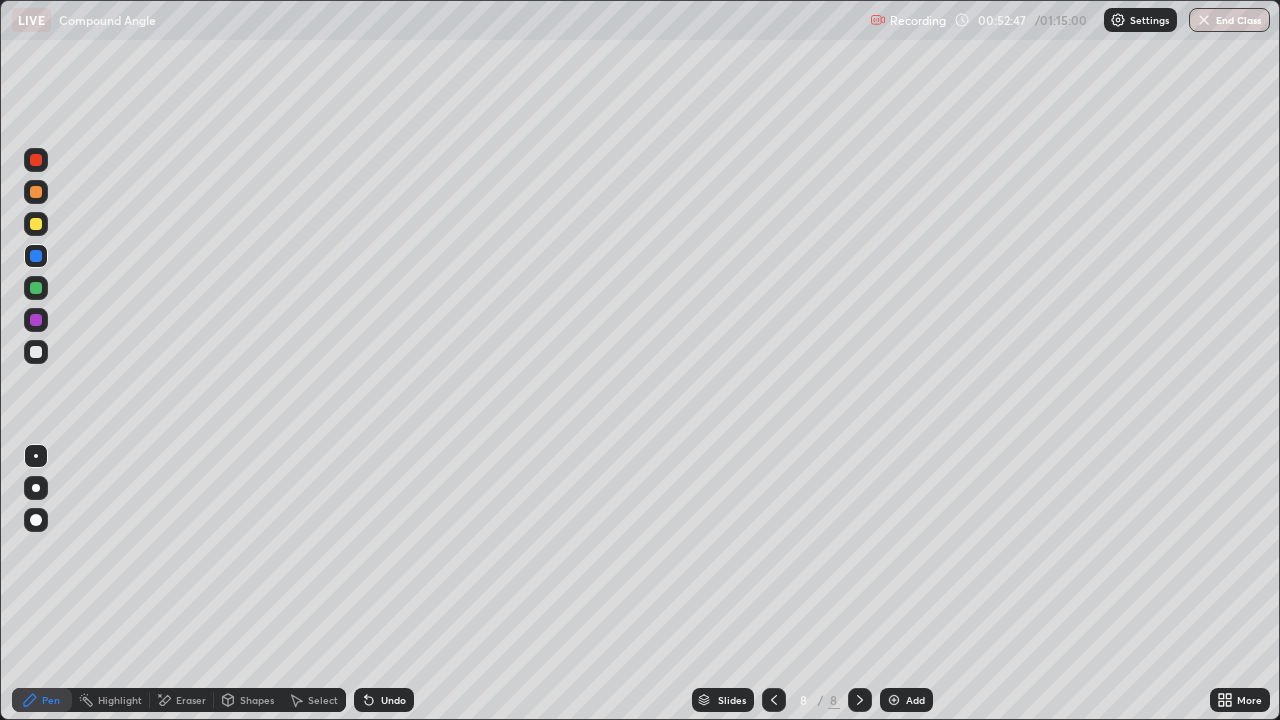 click at bounding box center [36, 224] 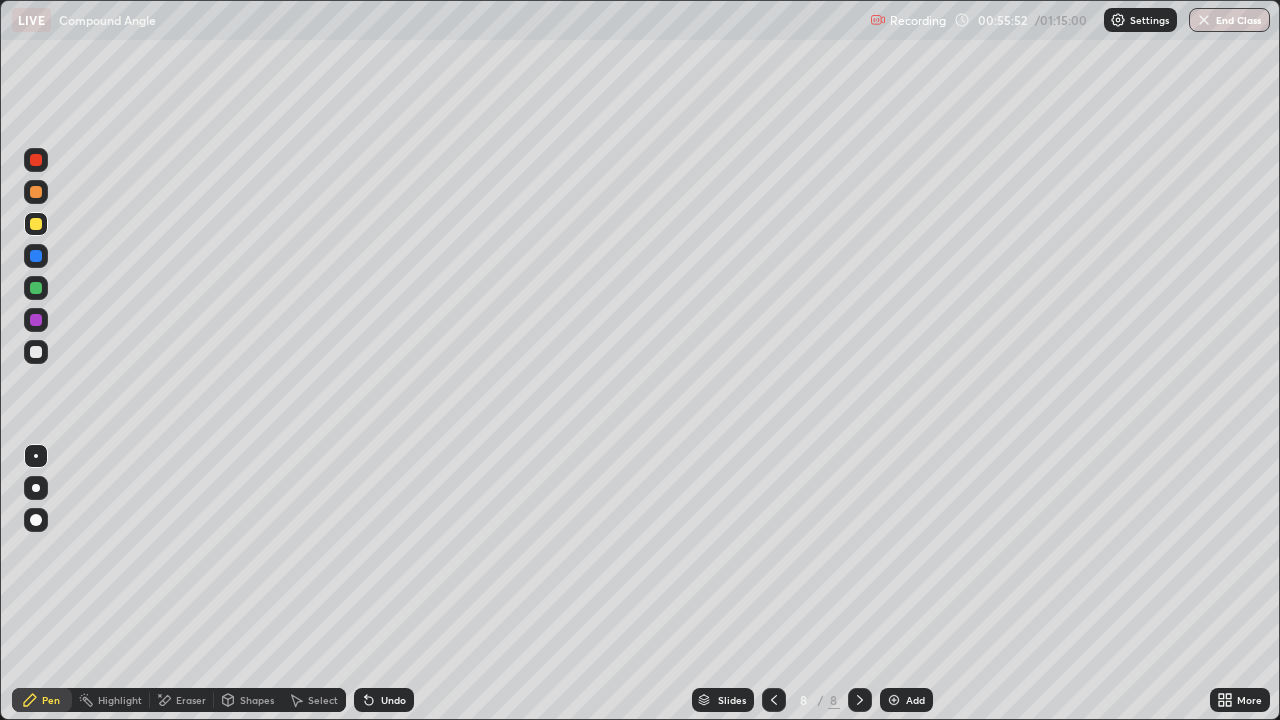 click at bounding box center [36, 352] 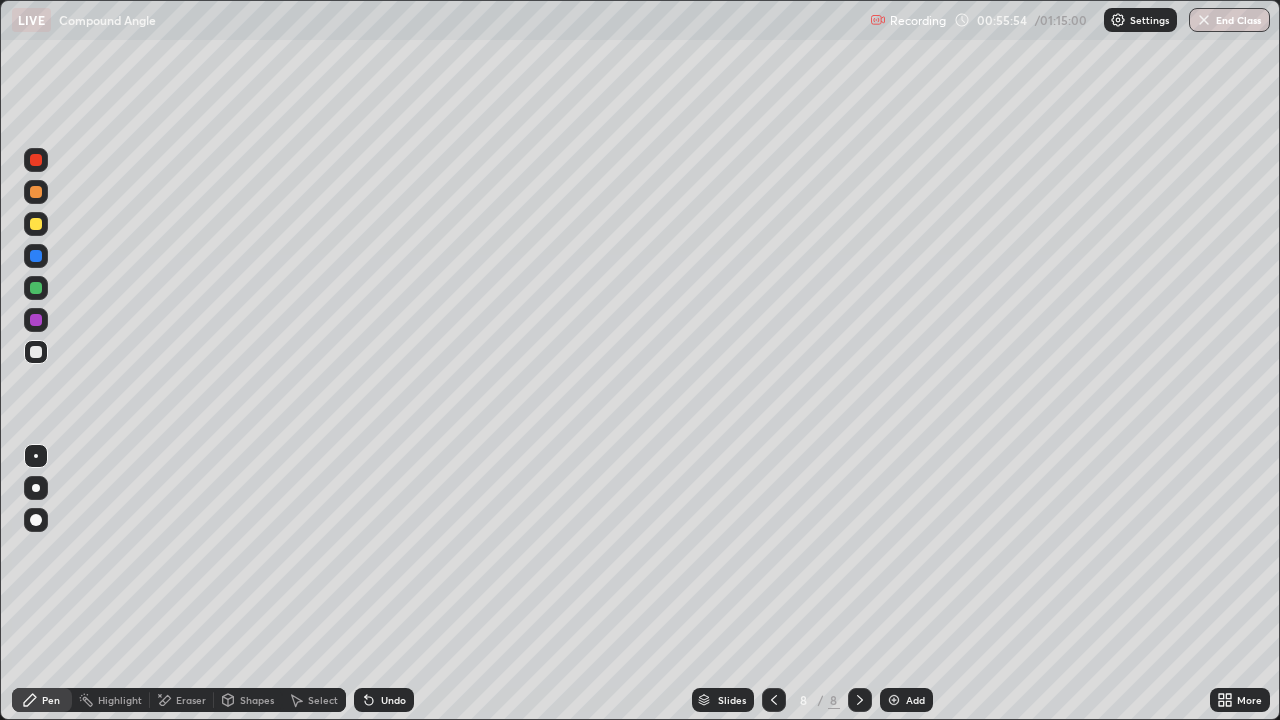 click on "Add" at bounding box center [915, 700] 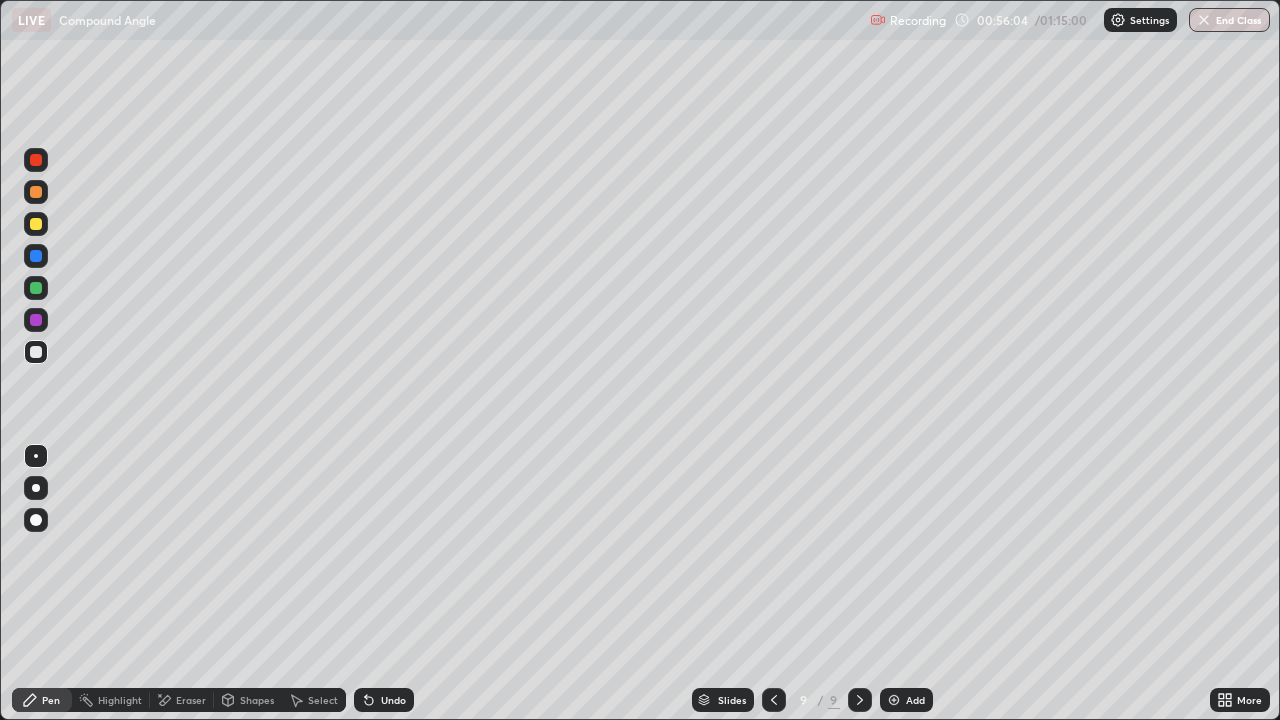 click on "Undo" at bounding box center [384, 700] 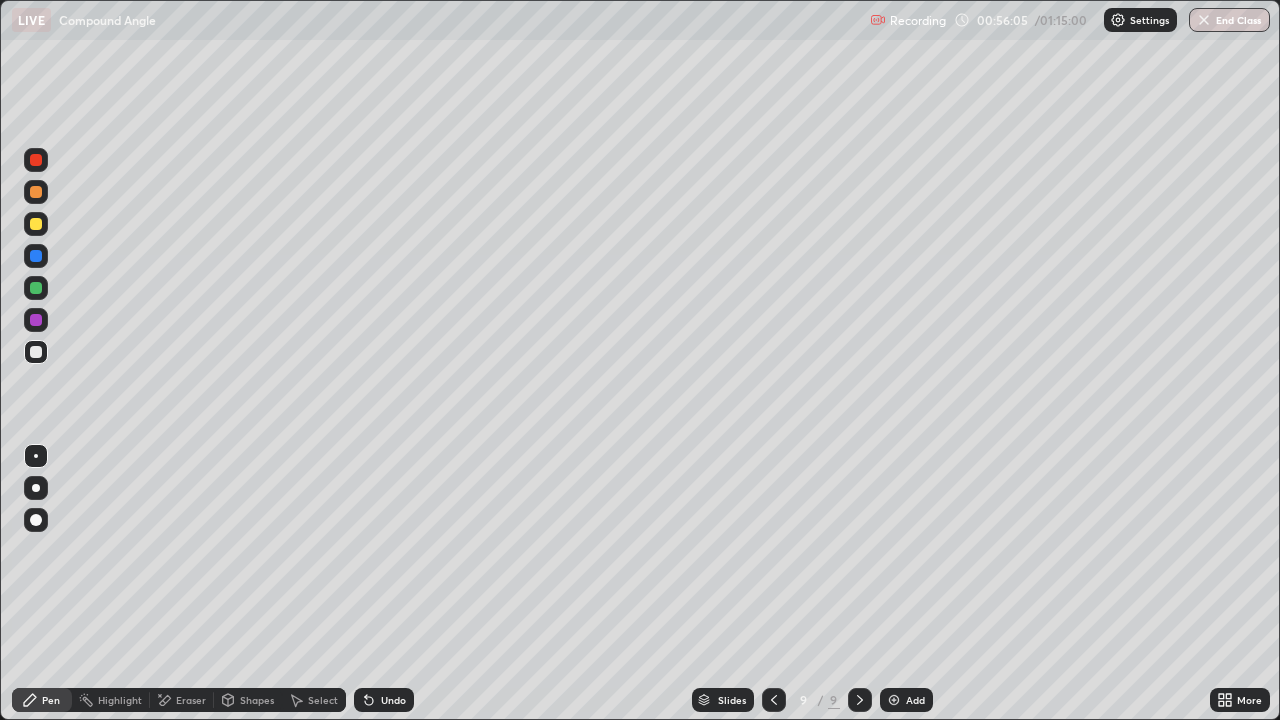 click on "Undo" at bounding box center [384, 700] 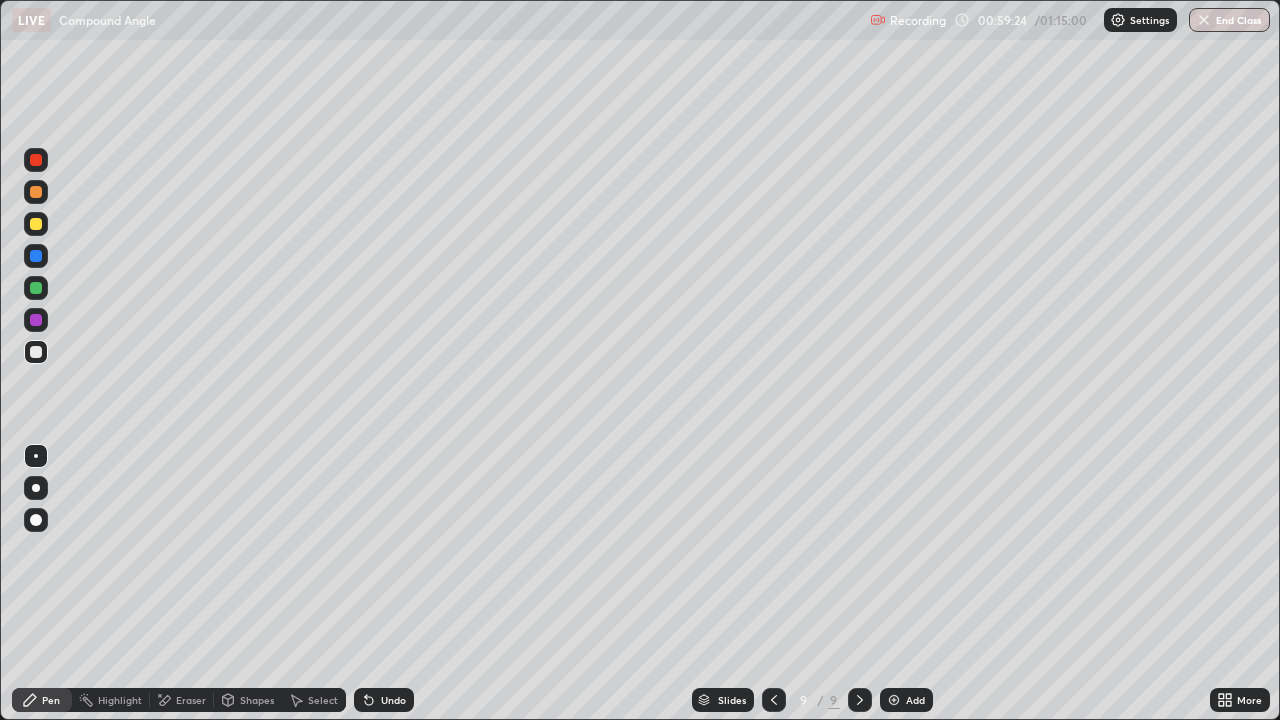 click at bounding box center [36, 224] 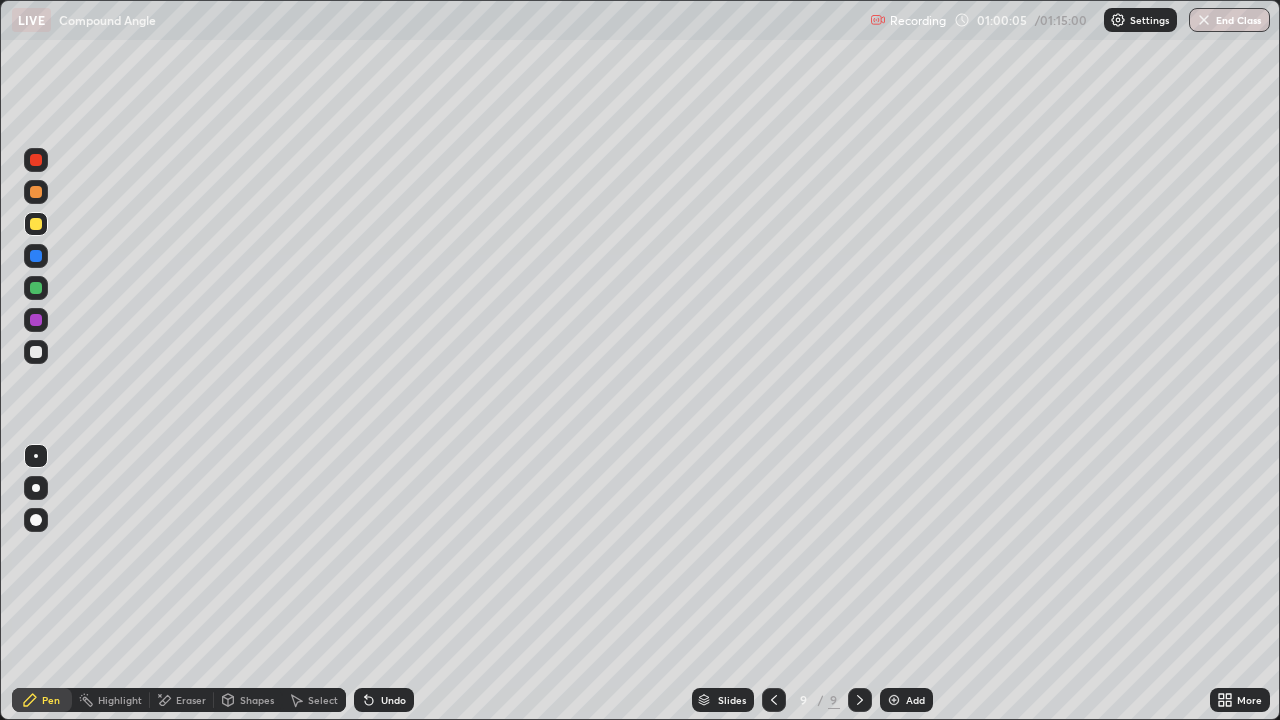 click on "Undo" at bounding box center (384, 700) 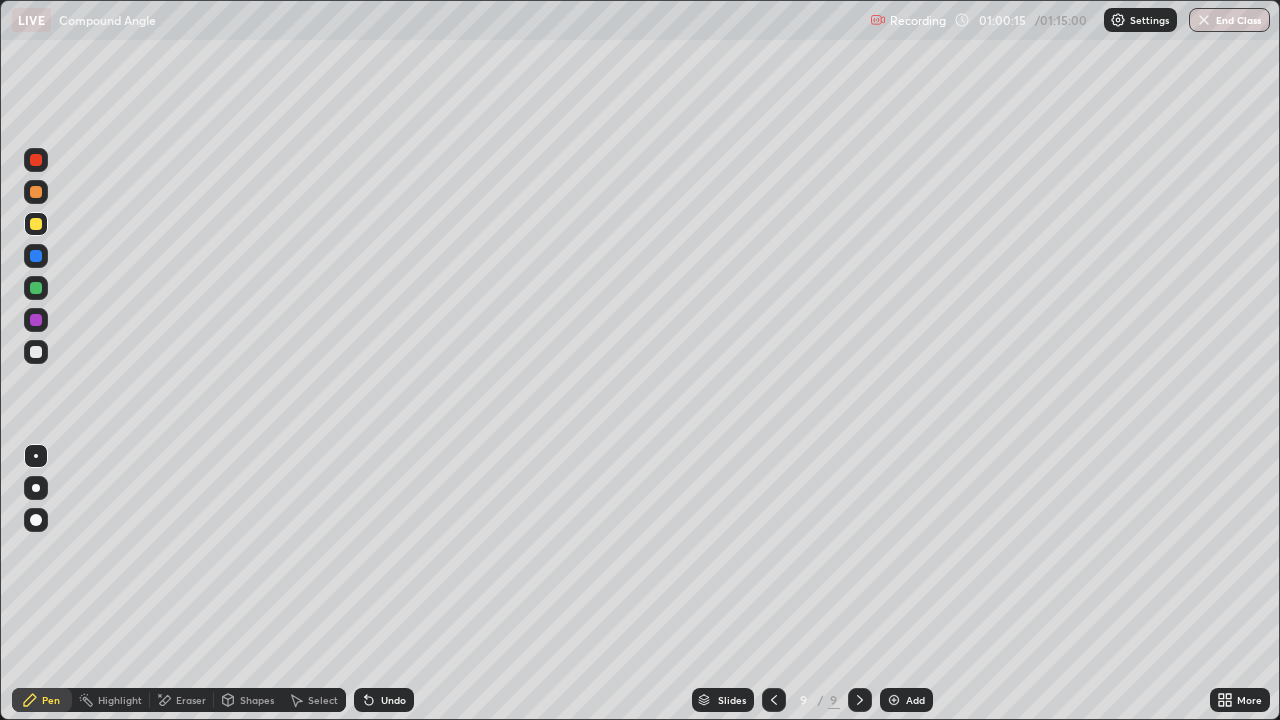 click on "Undo" at bounding box center (384, 700) 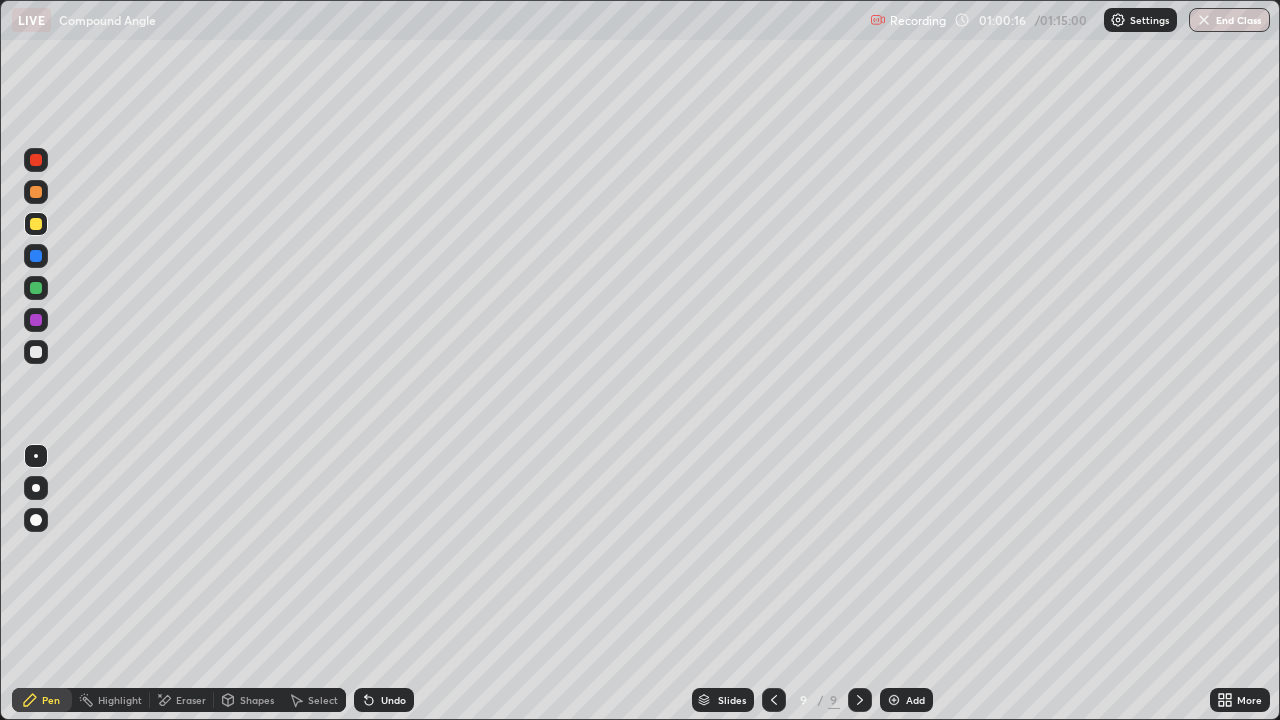 click on "Undo" at bounding box center (384, 700) 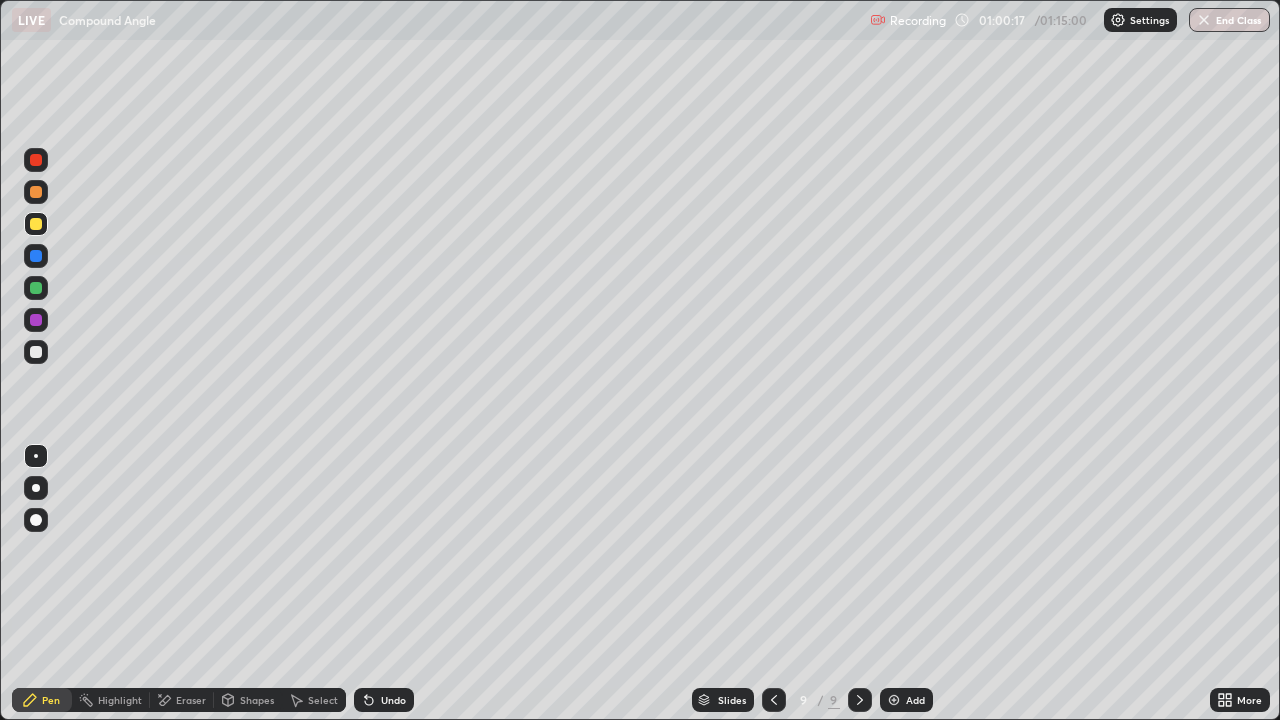 click on "Undo" at bounding box center (384, 700) 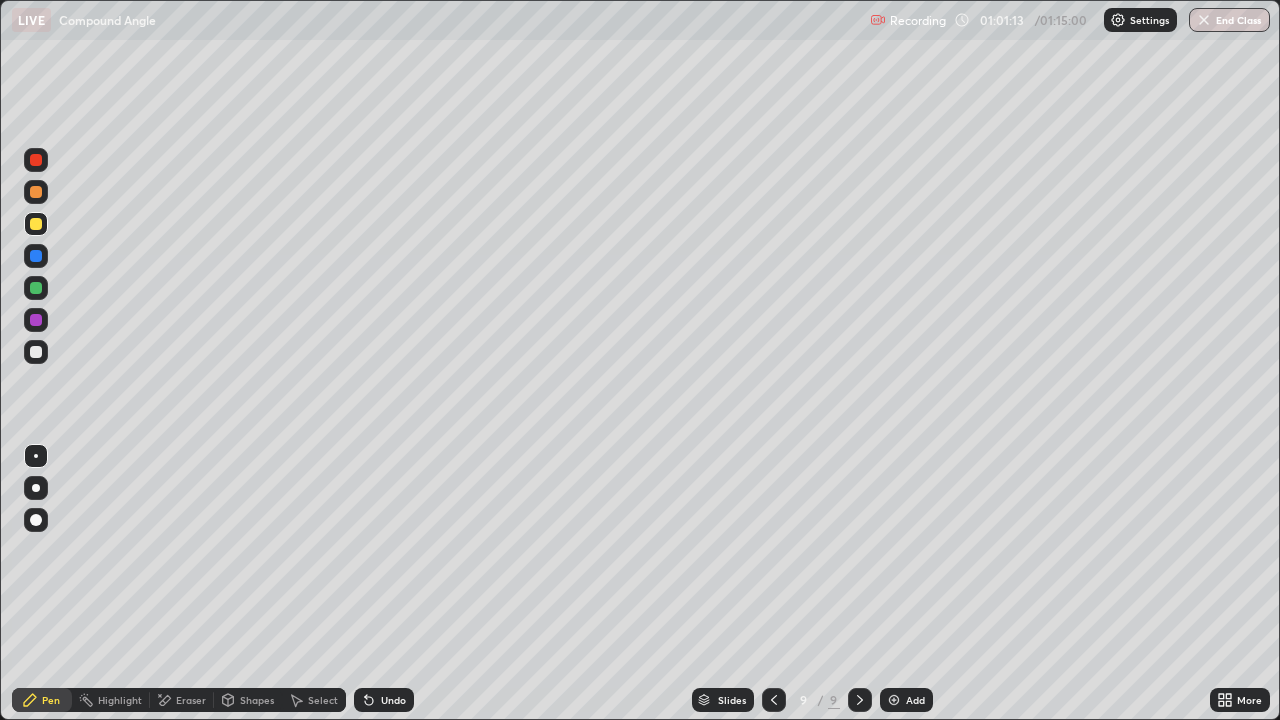 click 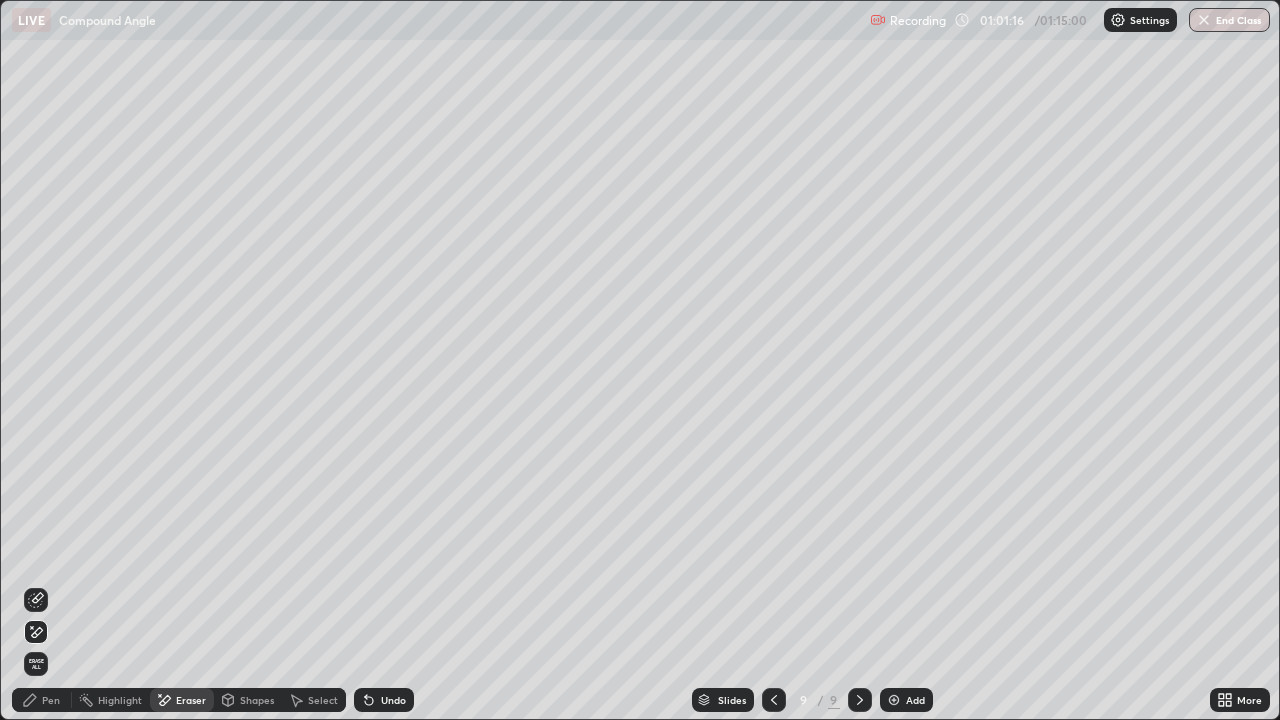 click on "Pen" at bounding box center [51, 700] 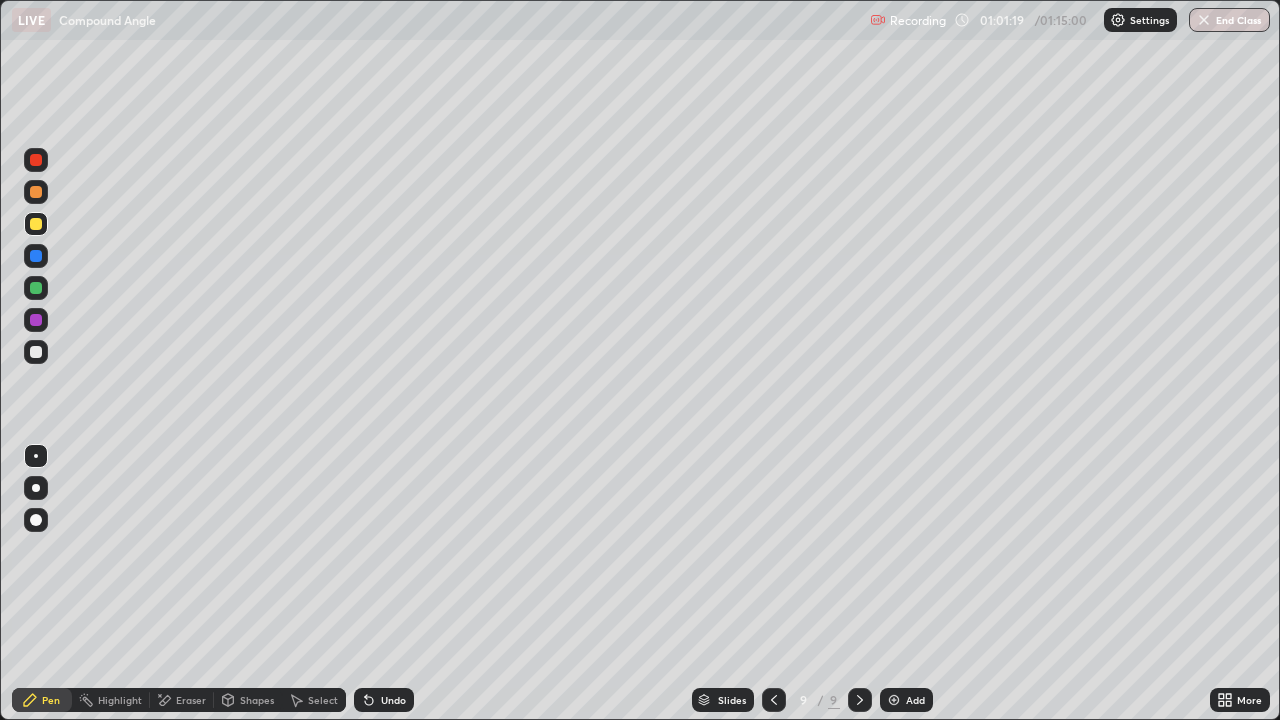click on "Undo" at bounding box center [393, 700] 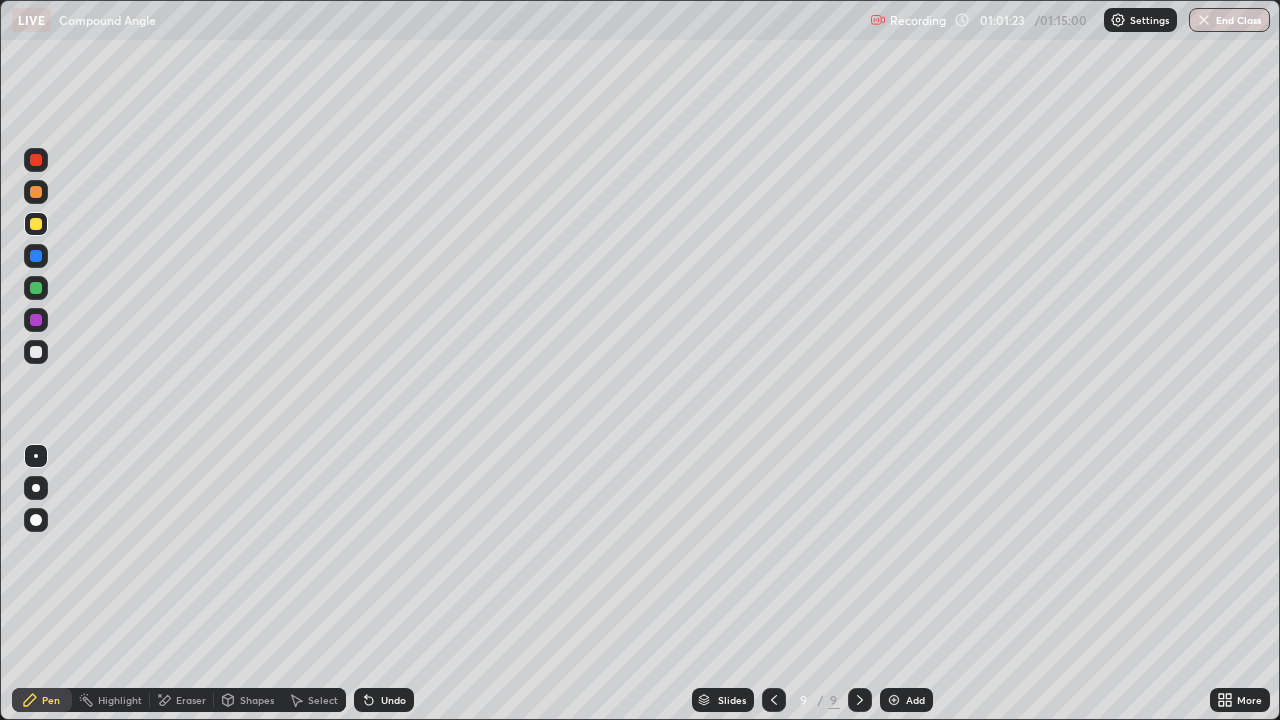 click on "Undo" at bounding box center (393, 700) 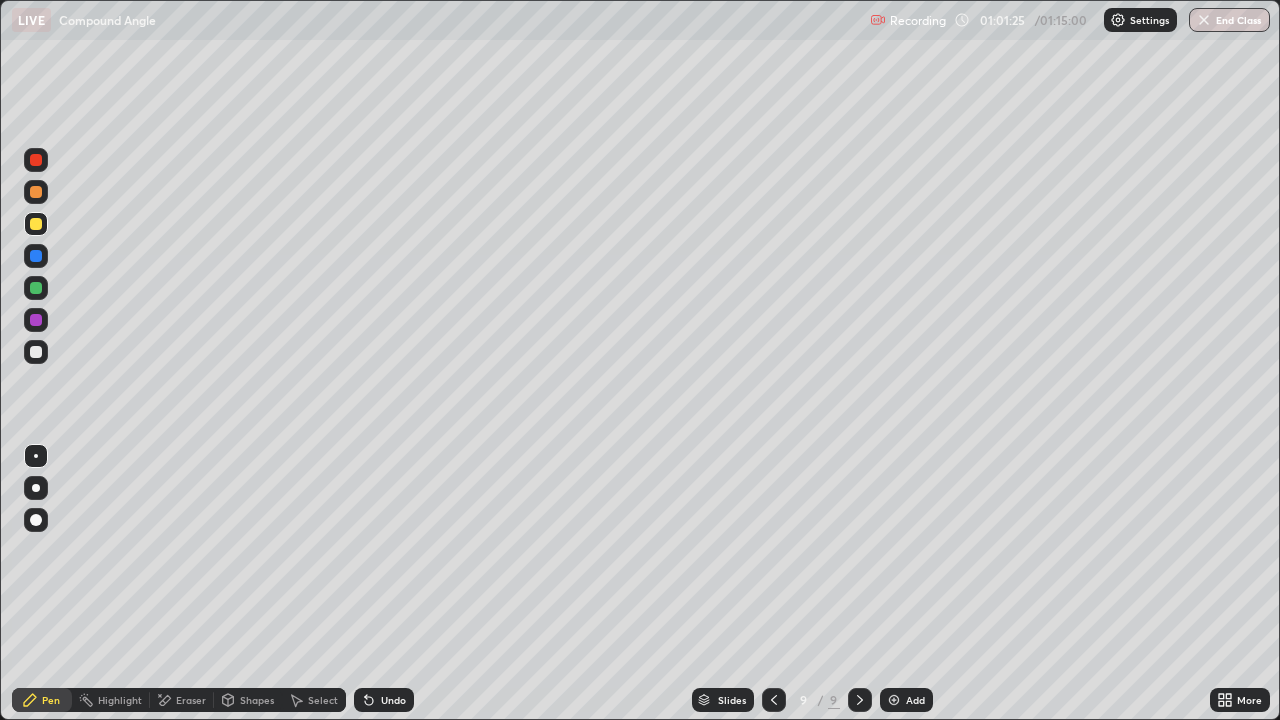click 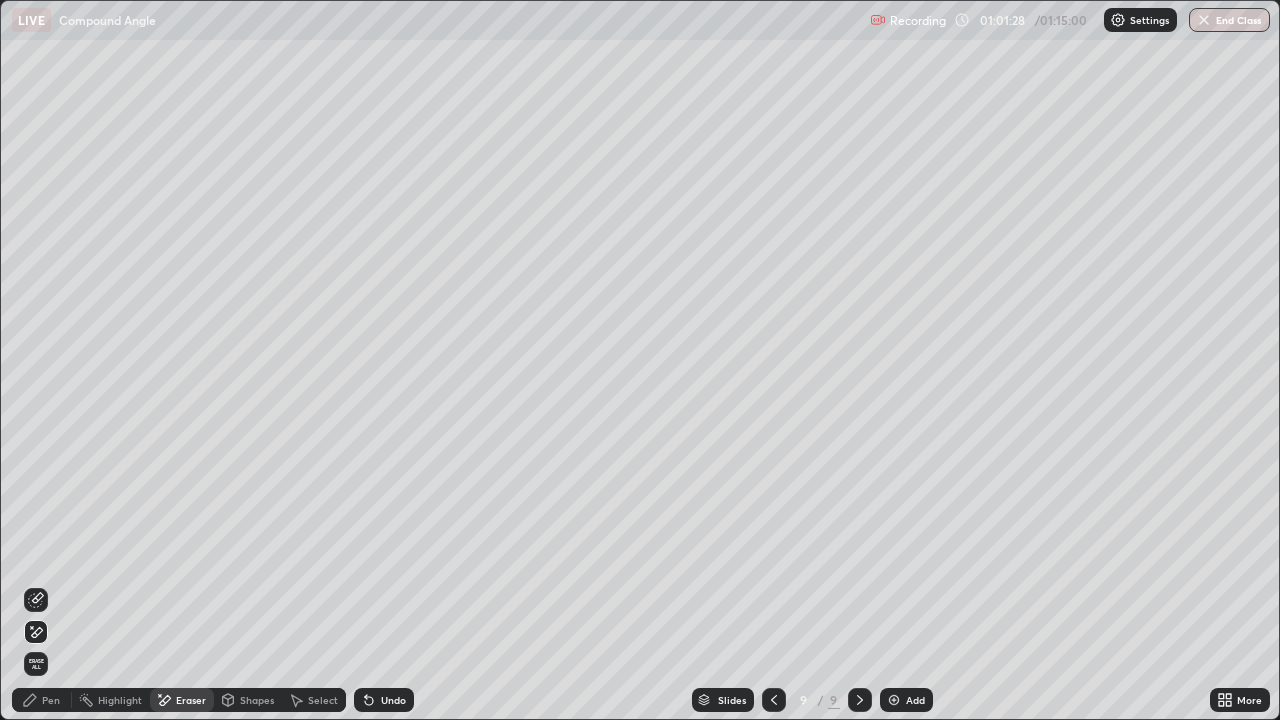 click on "Pen" at bounding box center [42, 700] 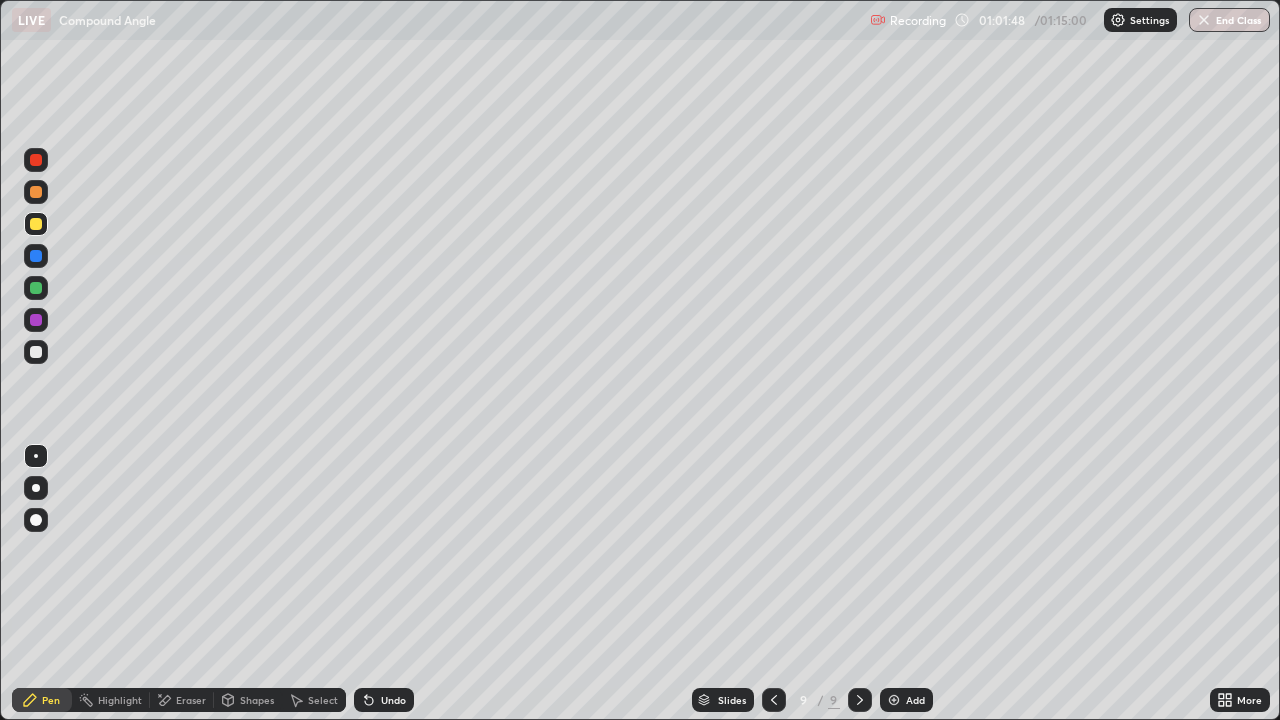 click on "Undo" at bounding box center [384, 700] 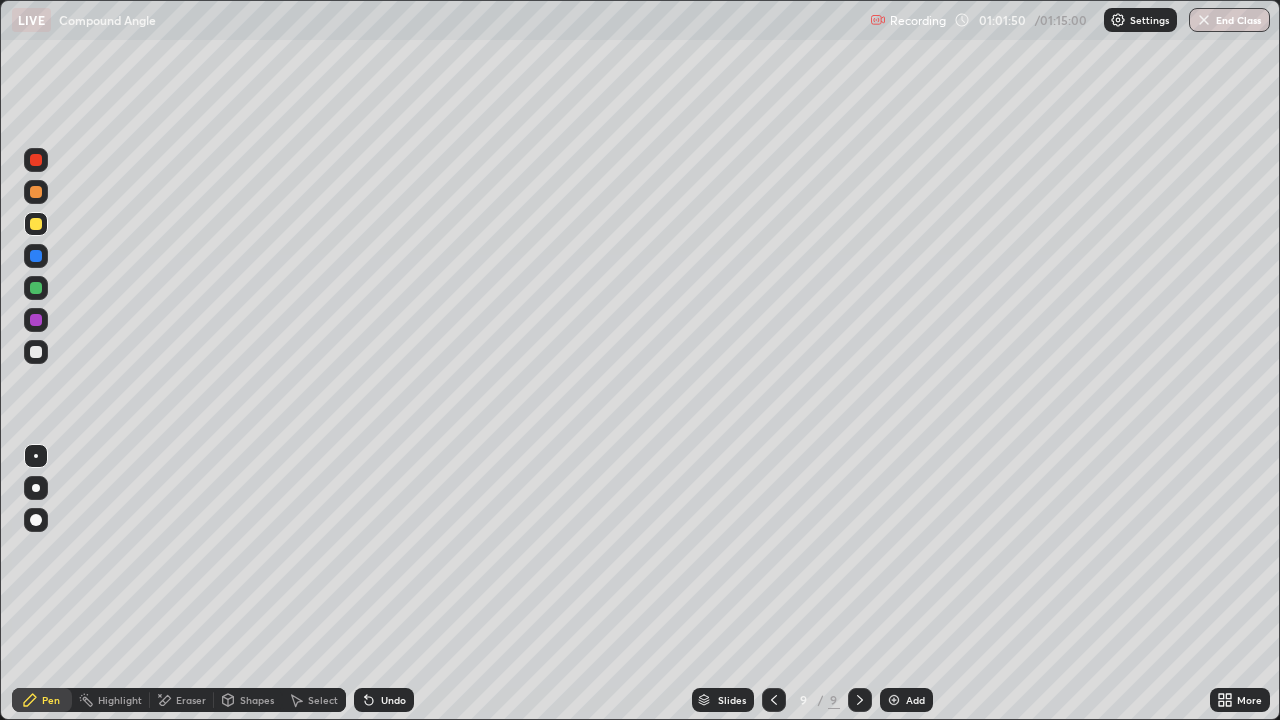 click on "Eraser" at bounding box center (191, 700) 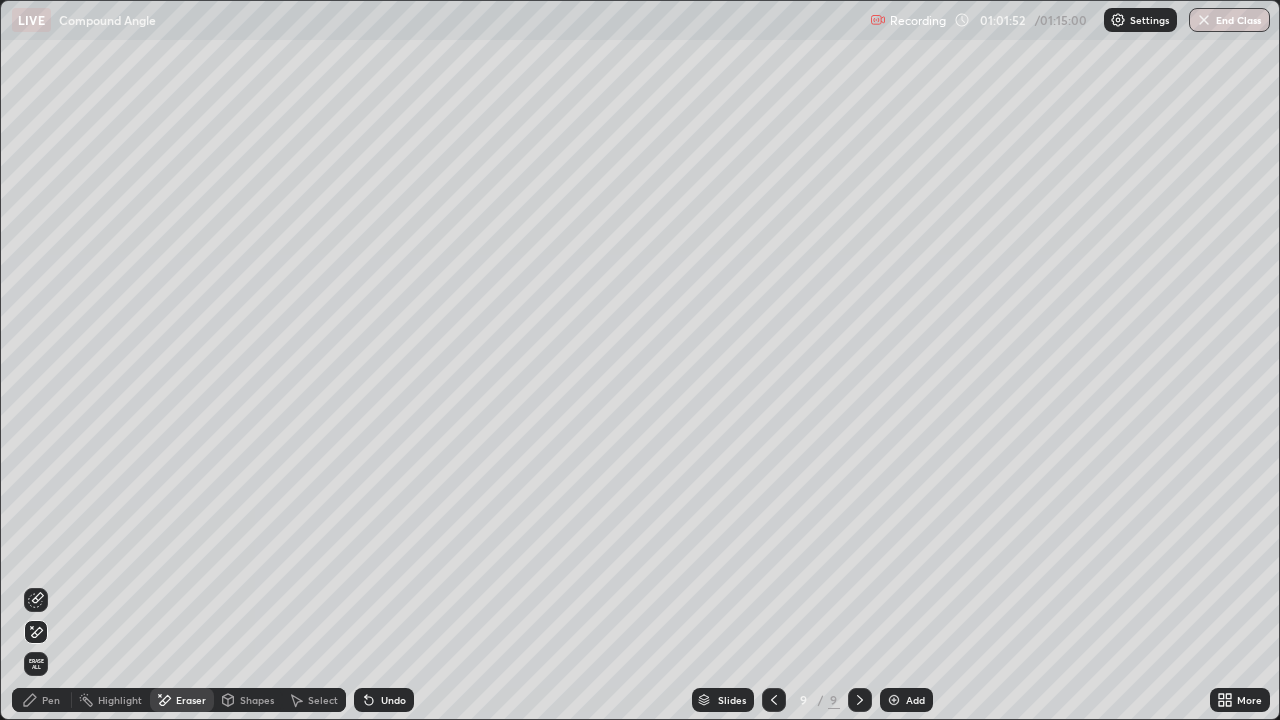 click on "Pen" at bounding box center (51, 700) 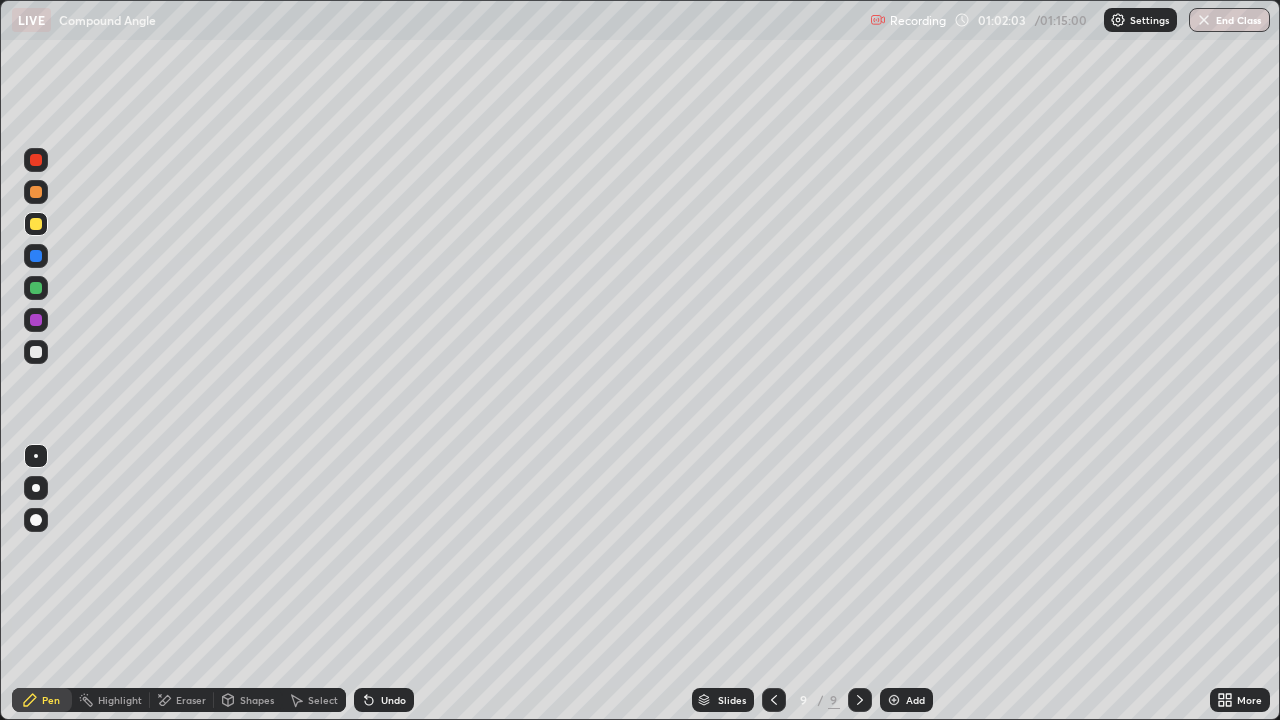 click 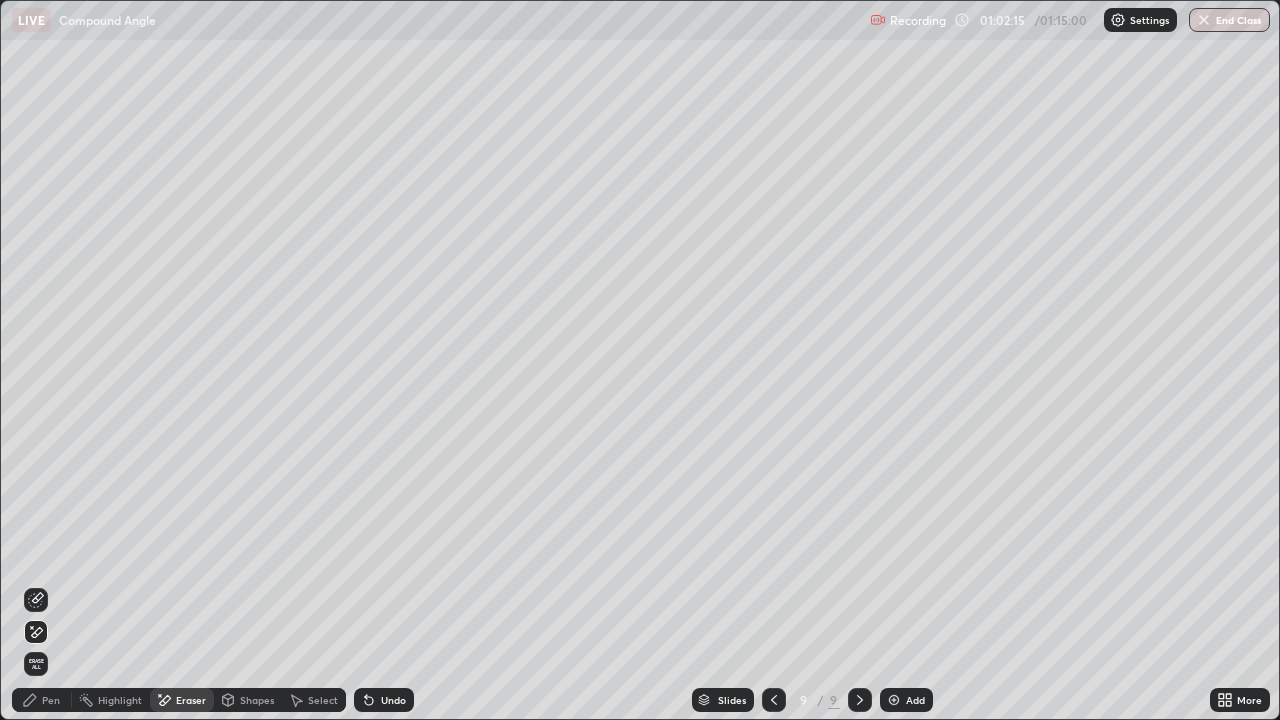 click 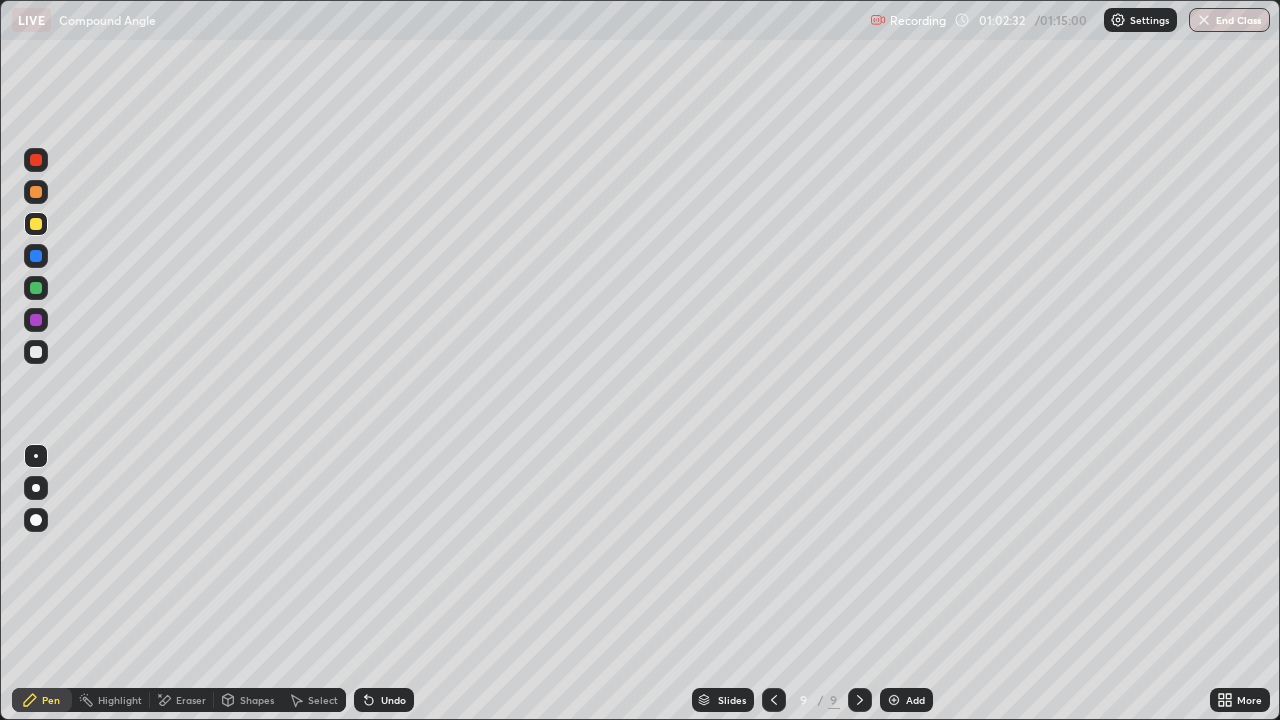 click on "Undo" at bounding box center [384, 700] 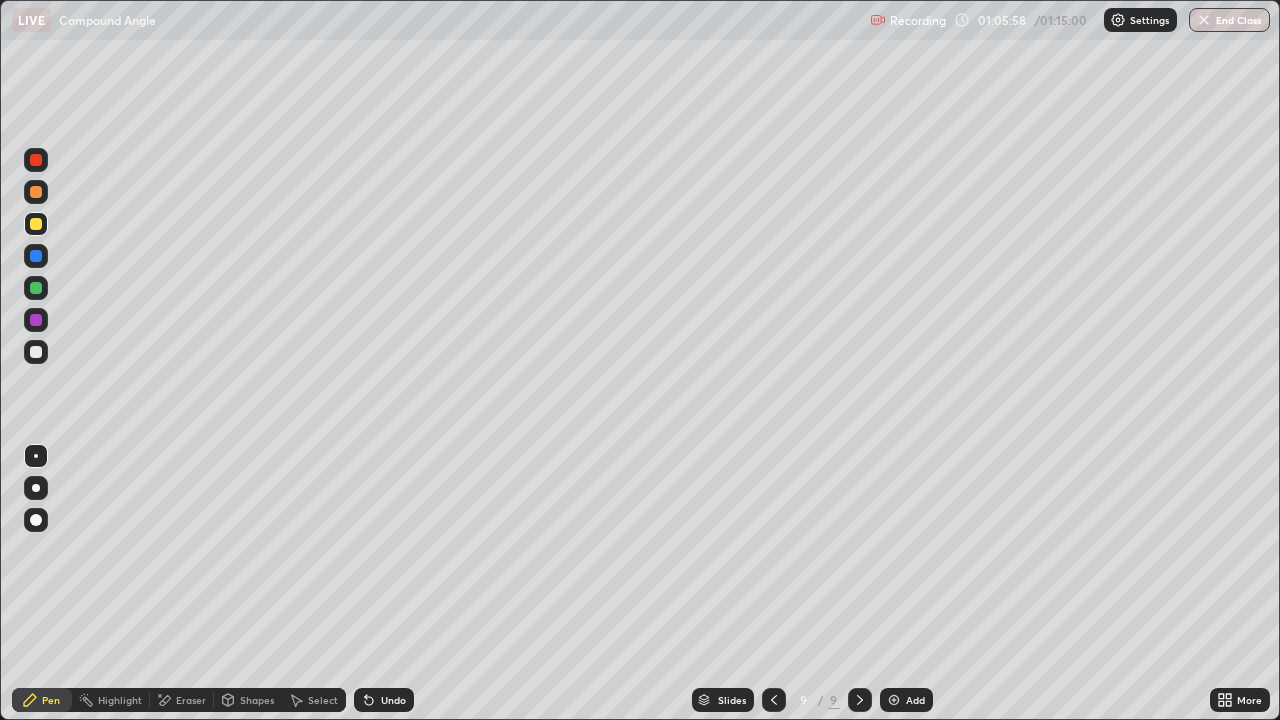 click on "Add" at bounding box center (906, 700) 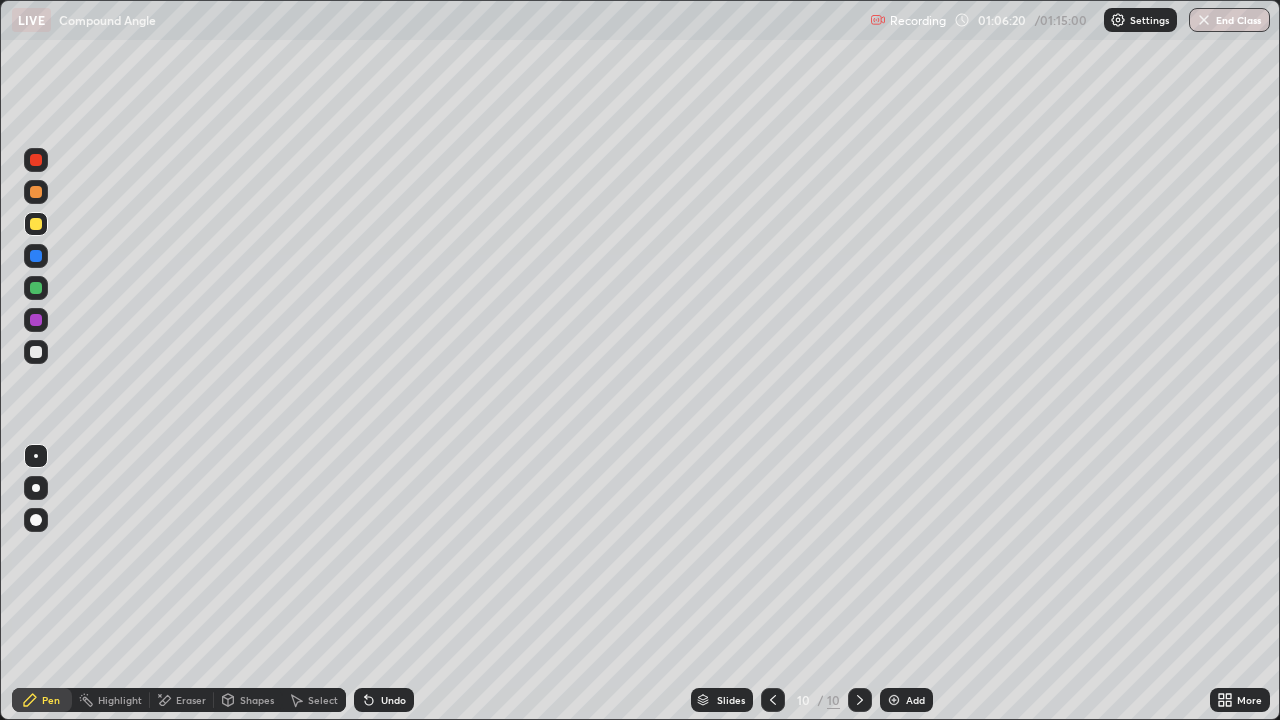 click at bounding box center (36, 192) 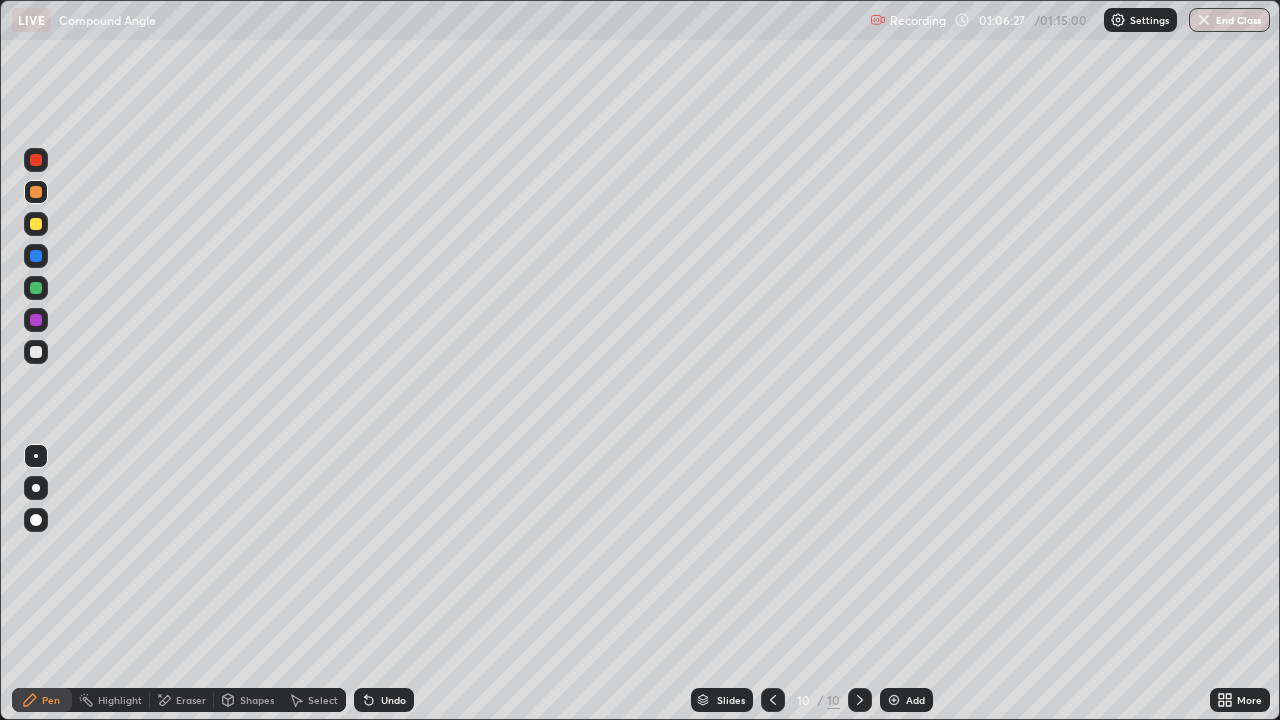 click on "Undo" at bounding box center (393, 700) 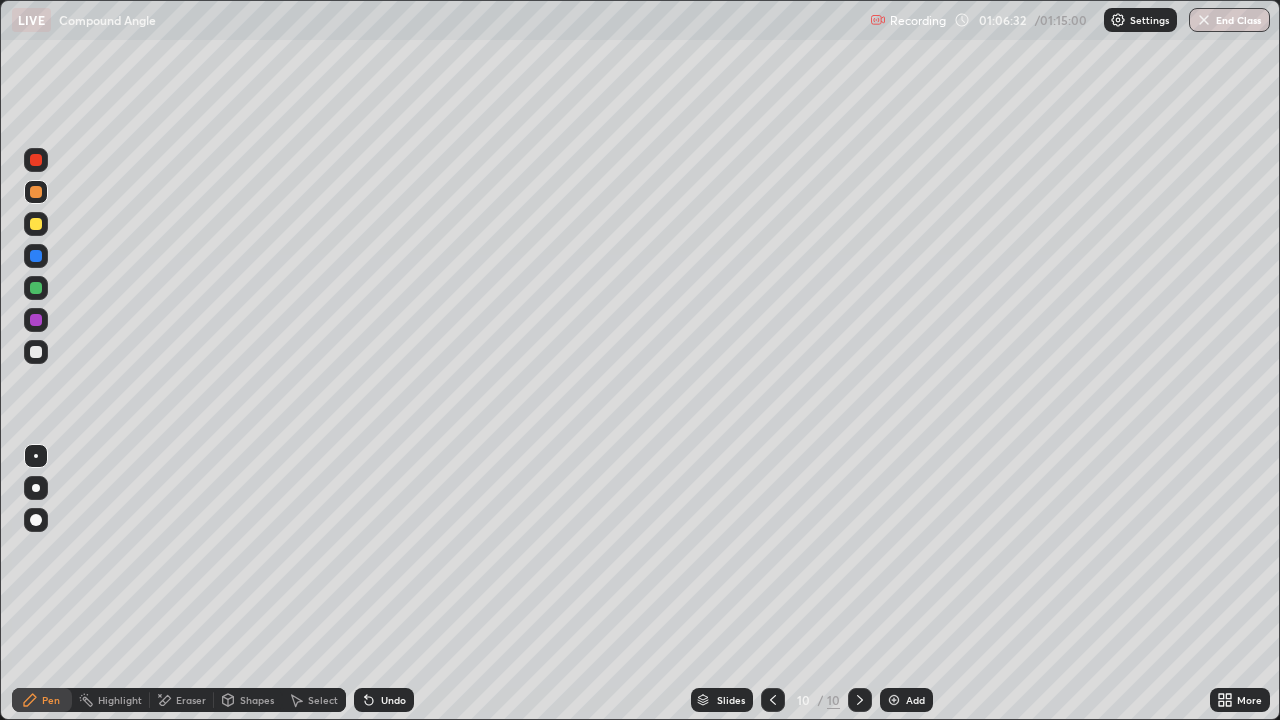 click on "Undo" at bounding box center [393, 700] 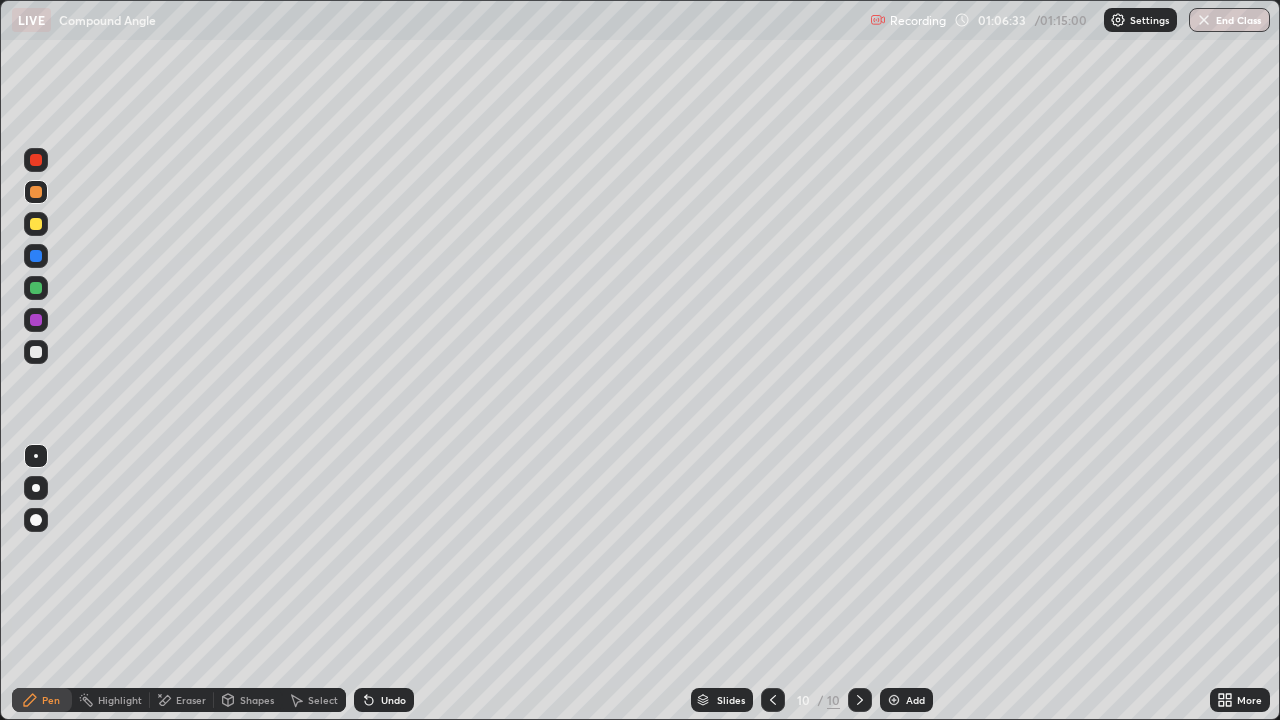 click on "Undo" at bounding box center (384, 700) 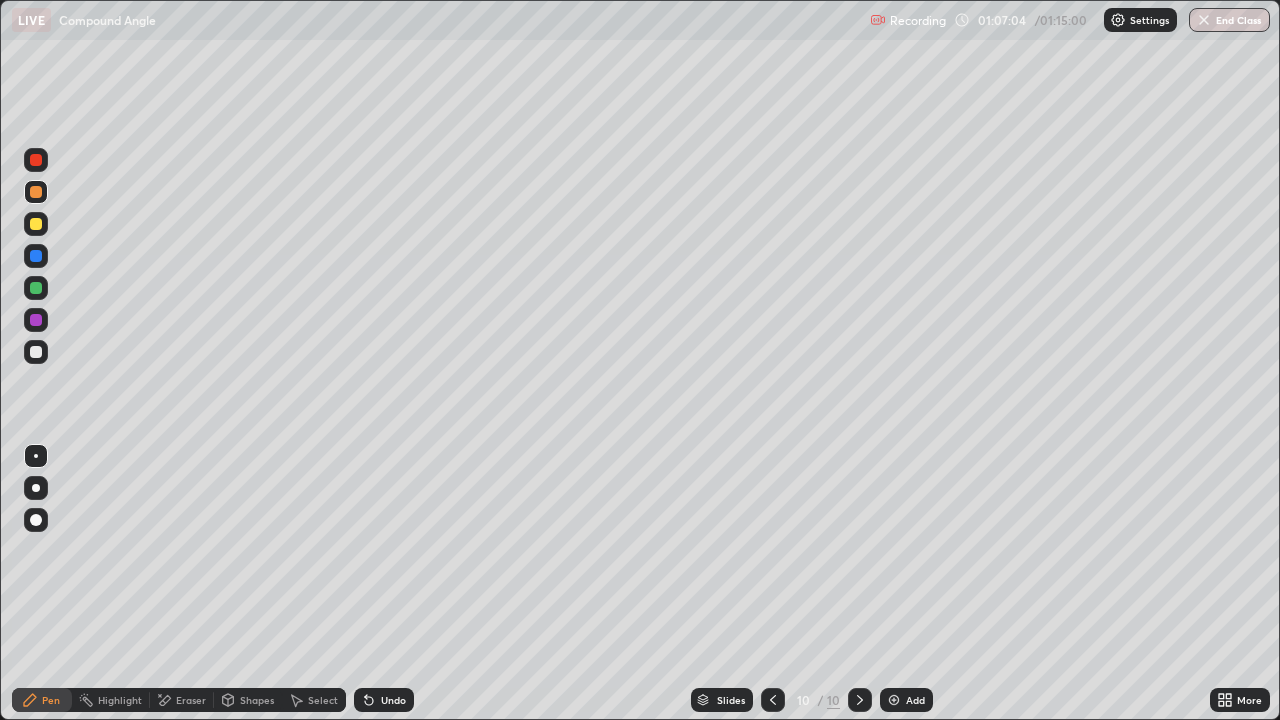 click at bounding box center (36, 352) 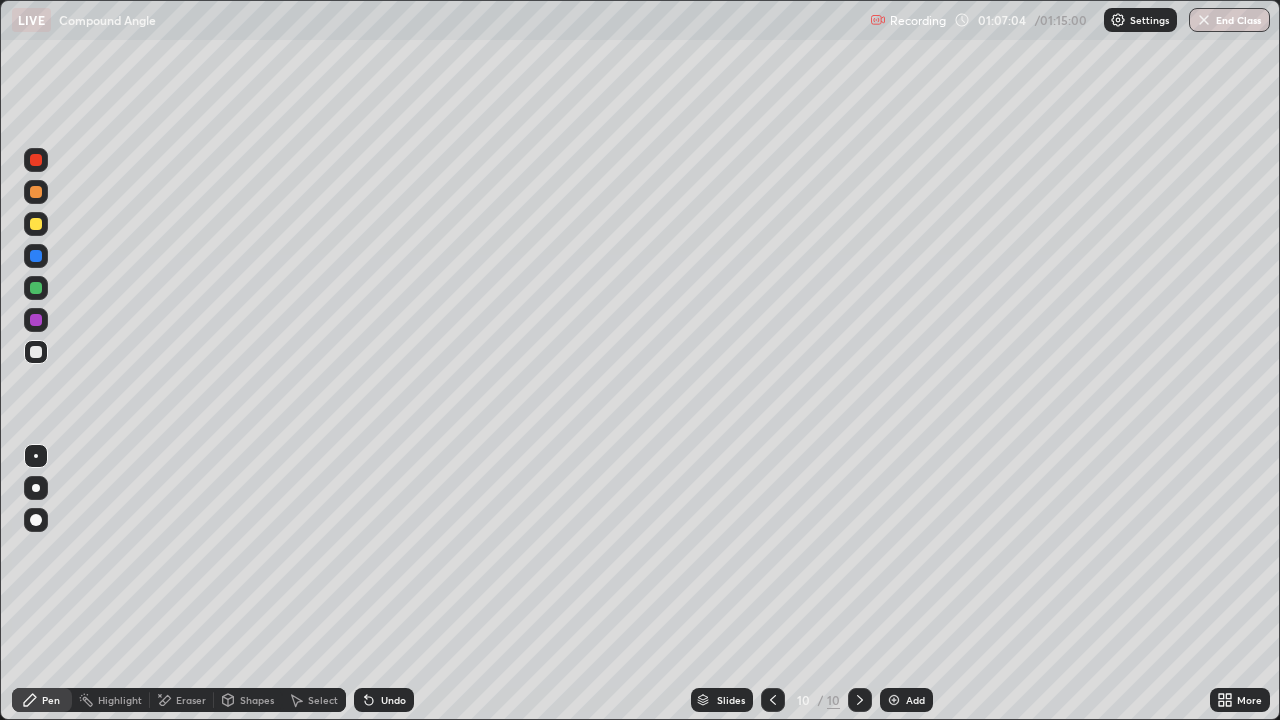click at bounding box center [36, 192] 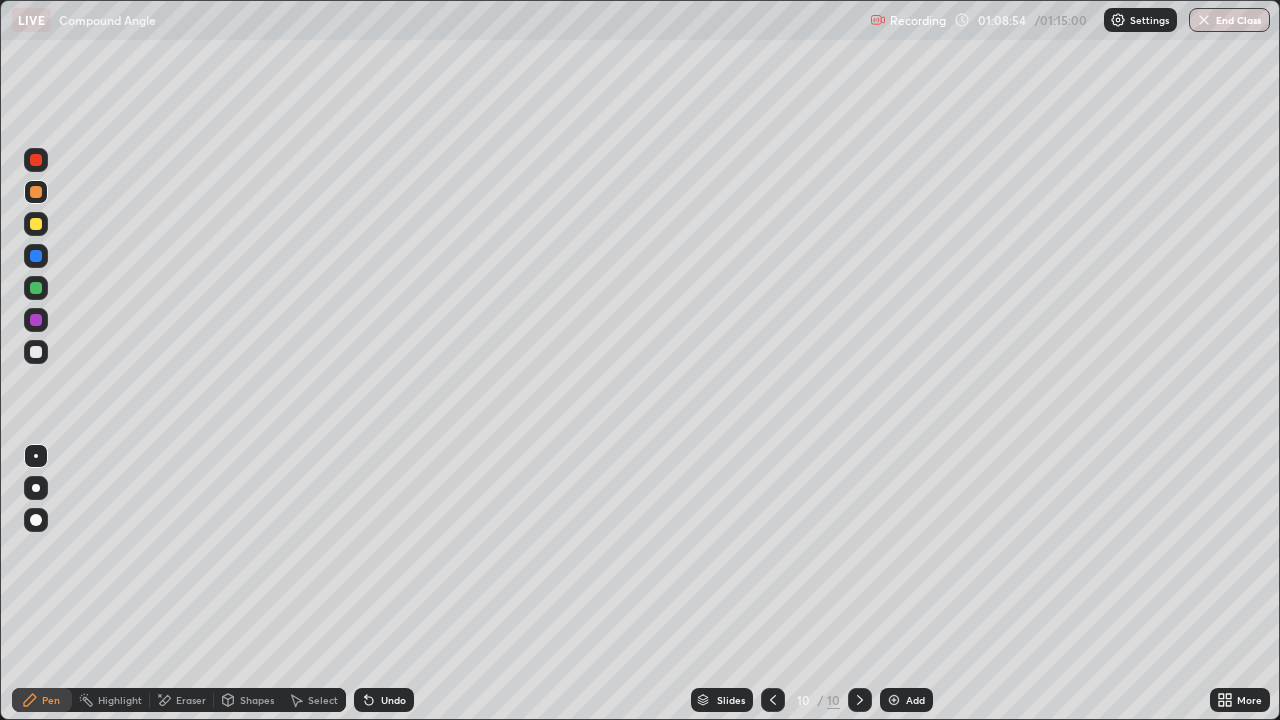click at bounding box center (36, 224) 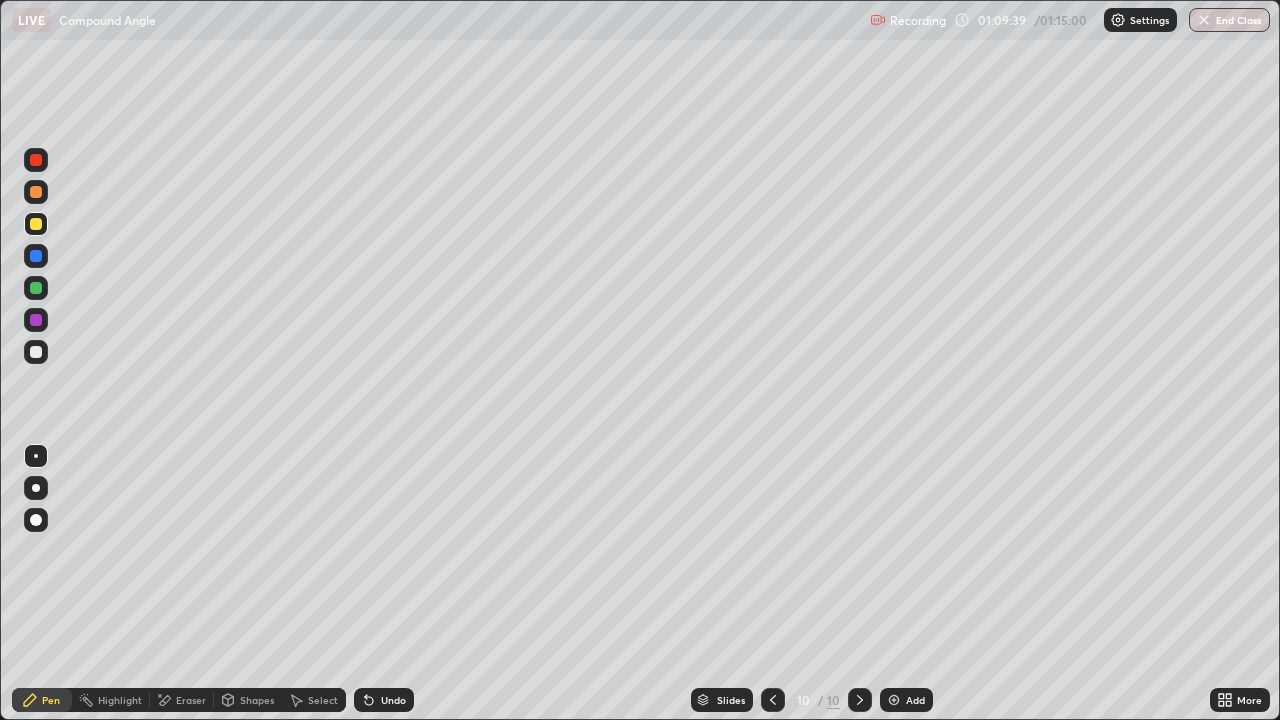 click on "Undo" at bounding box center (384, 700) 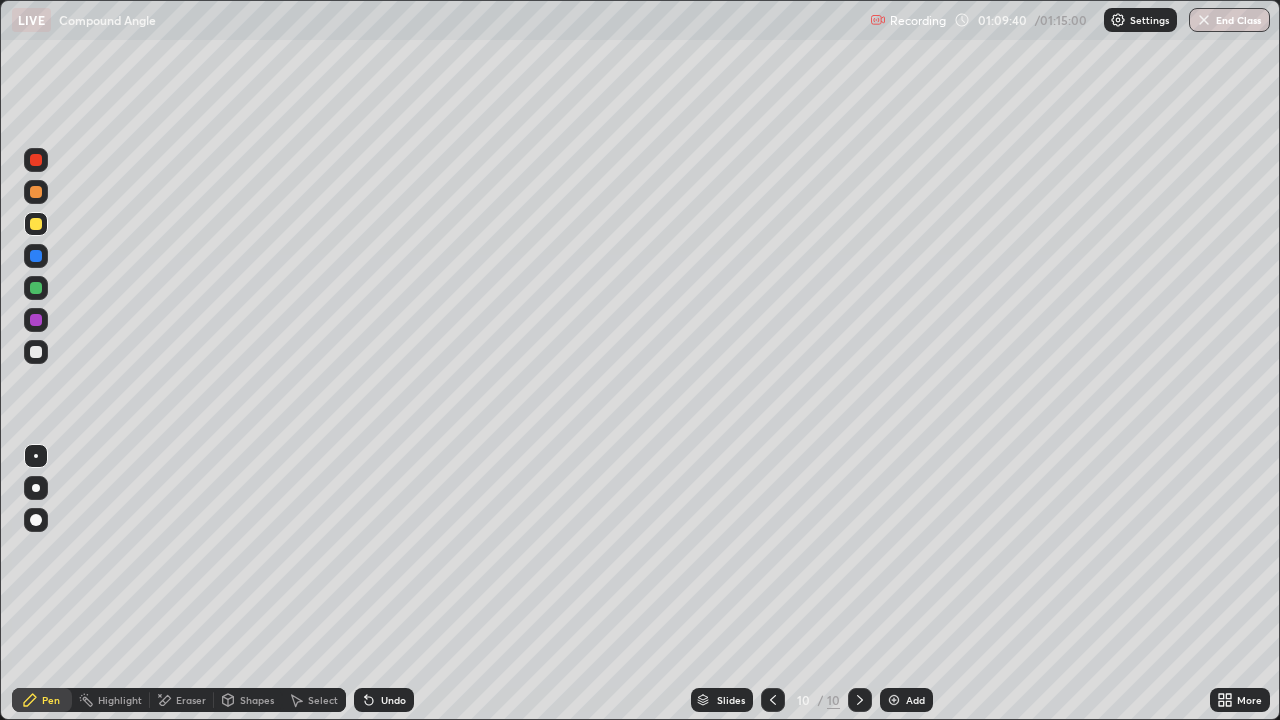 click on "Undo" at bounding box center (384, 700) 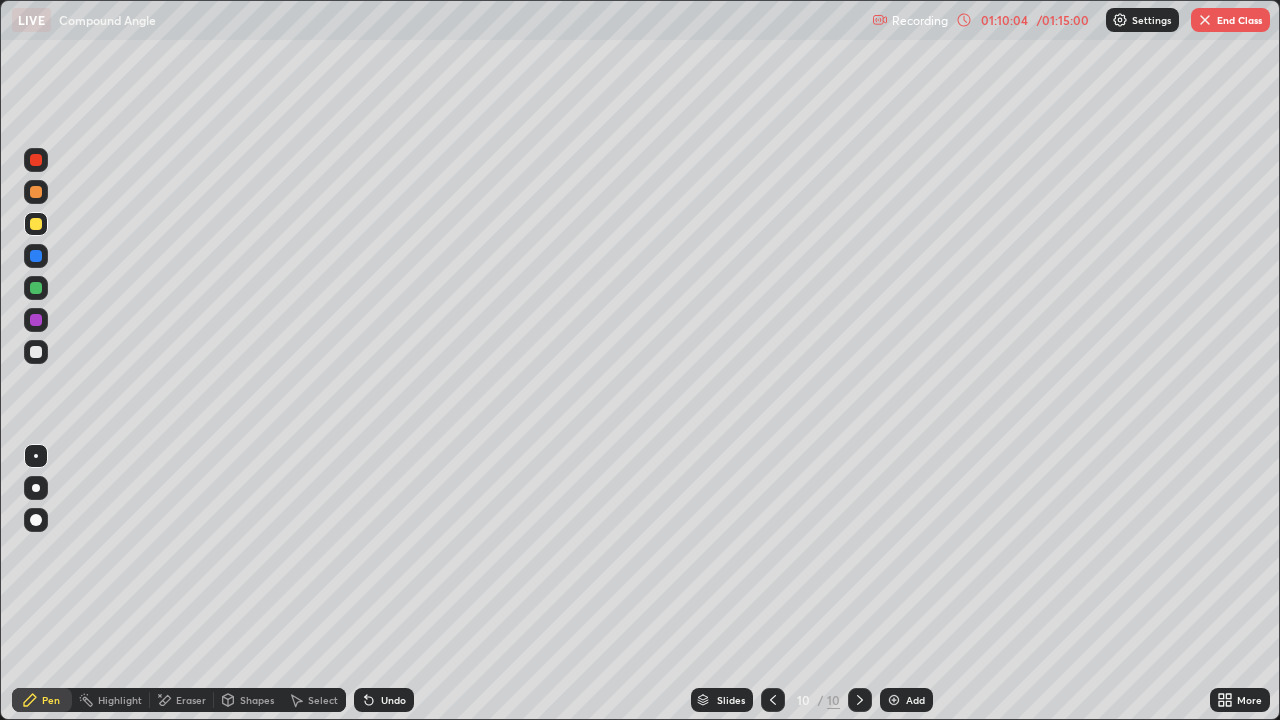 click at bounding box center (36, 288) 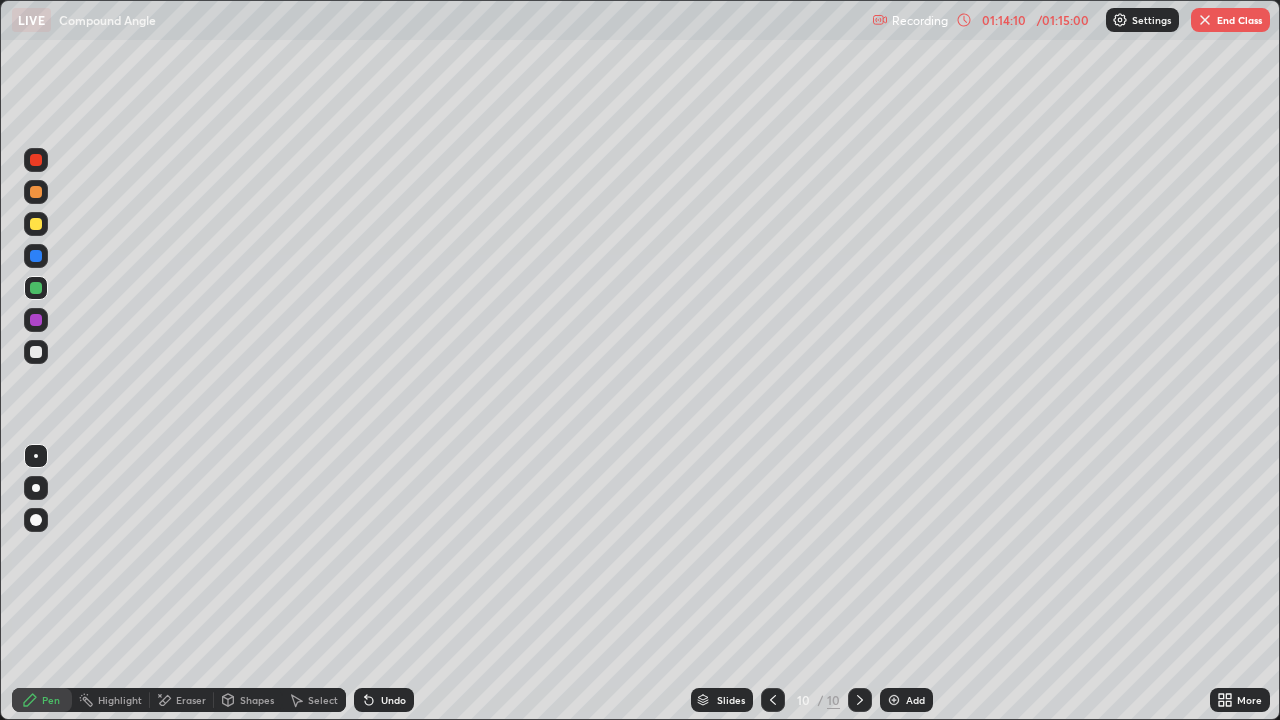 click on "End Class" at bounding box center (1230, 20) 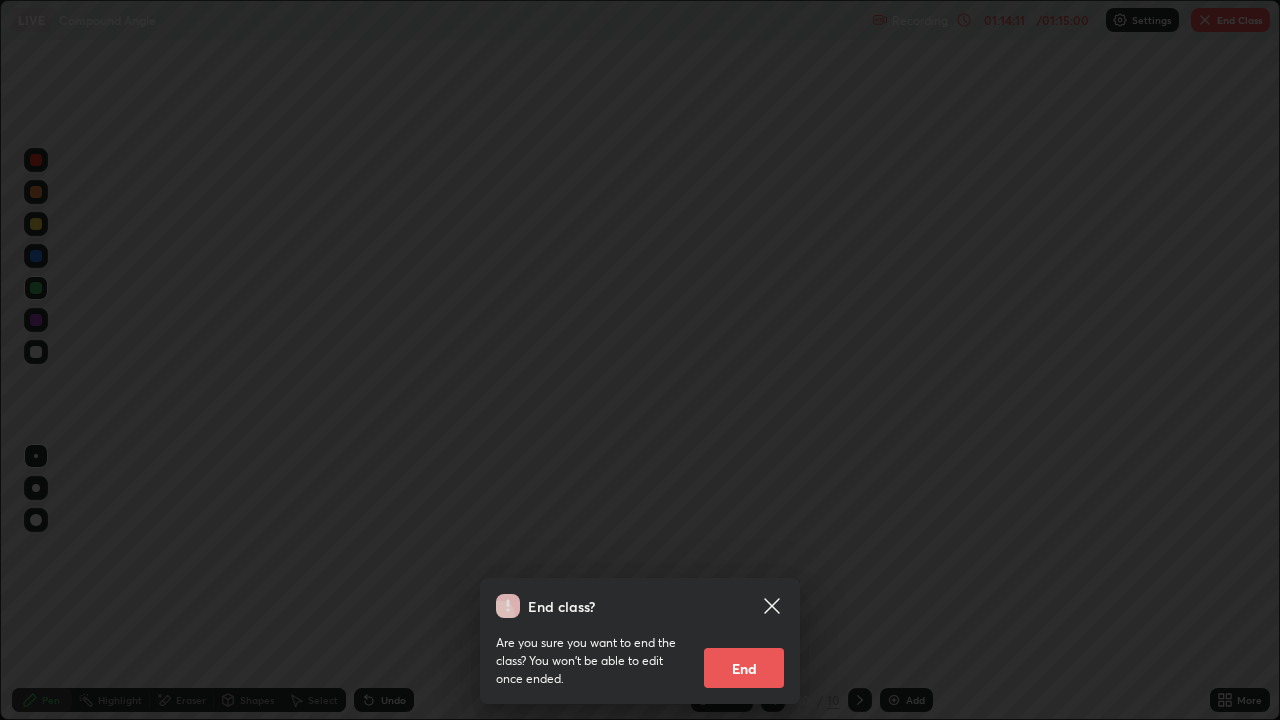 click on "End" at bounding box center [744, 668] 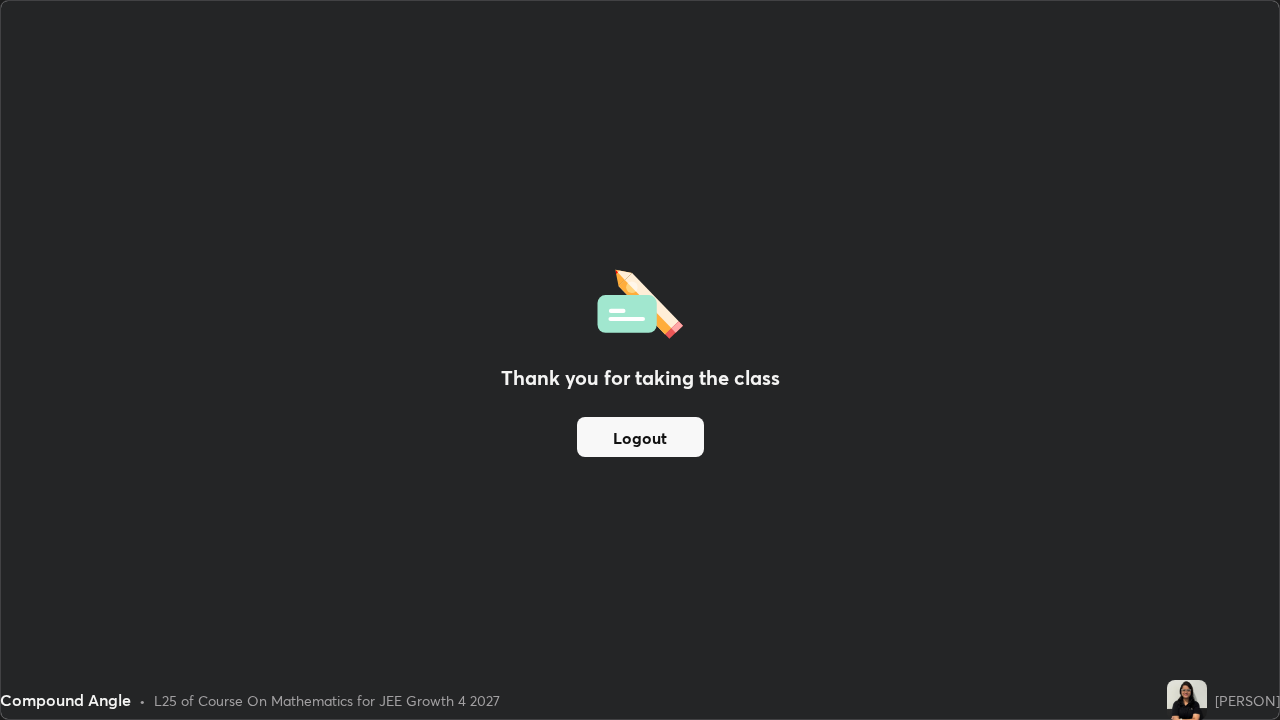 click on "Logout" at bounding box center [640, 437] 